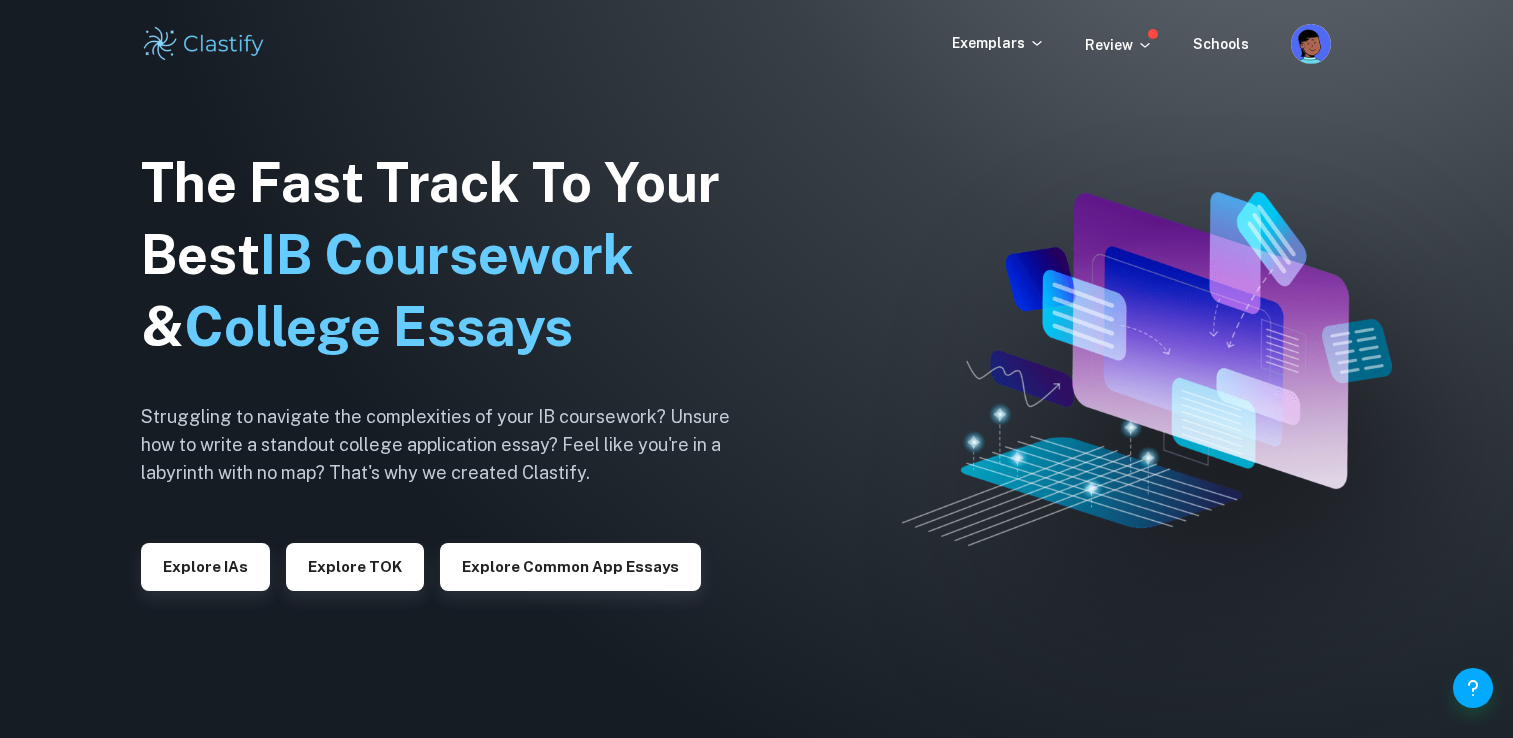 scroll, scrollTop: 0, scrollLeft: 0, axis: both 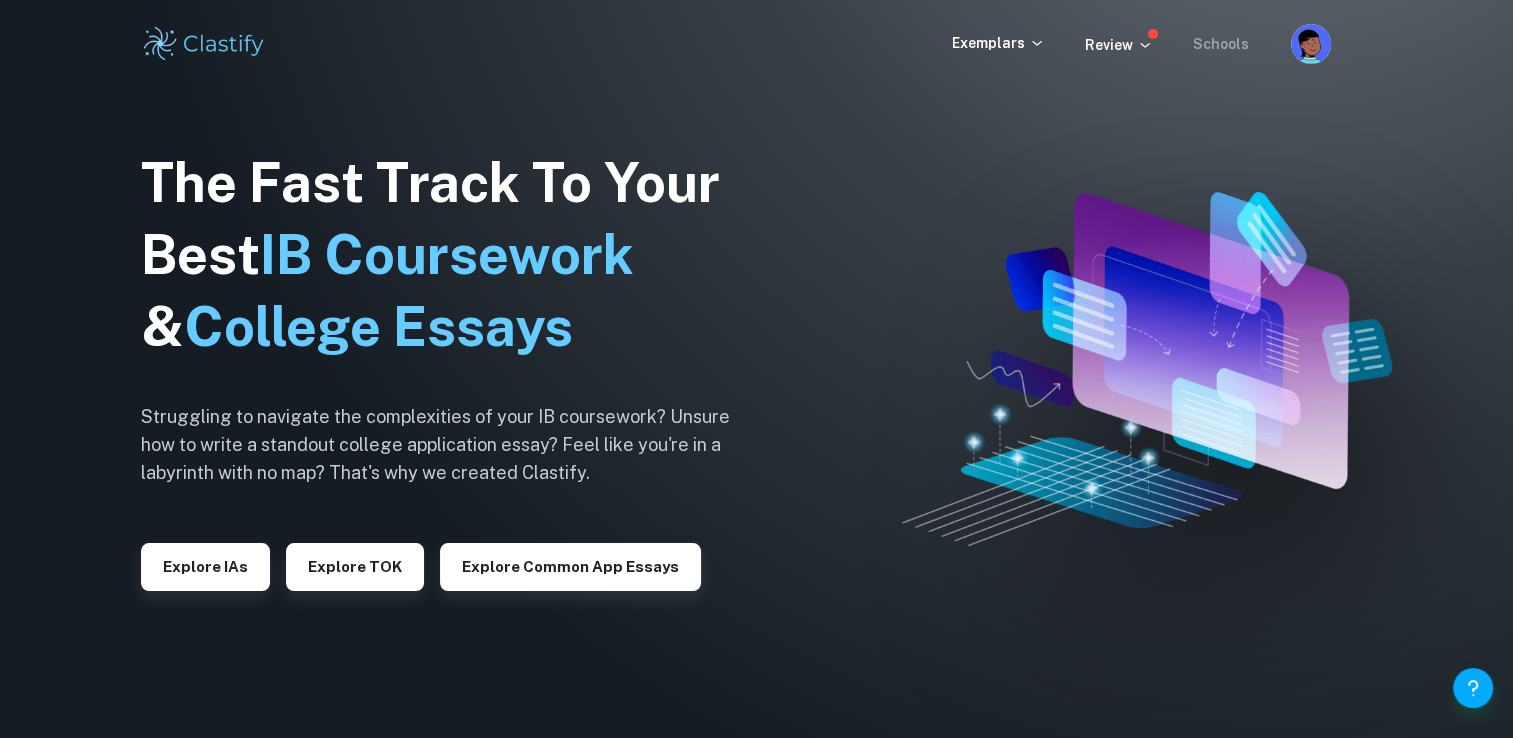 click on "Schools" at bounding box center [1221, 44] 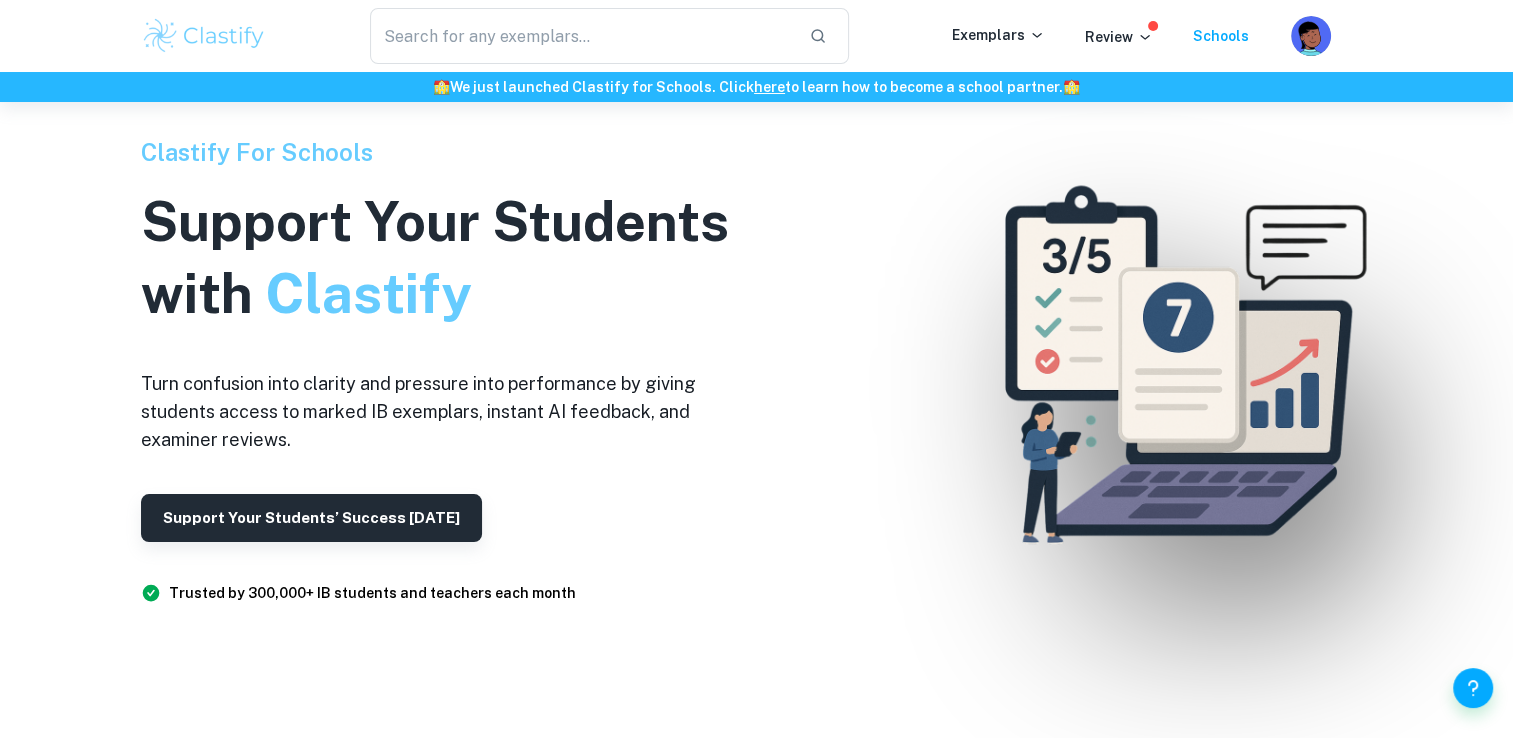 click at bounding box center [204, 36] 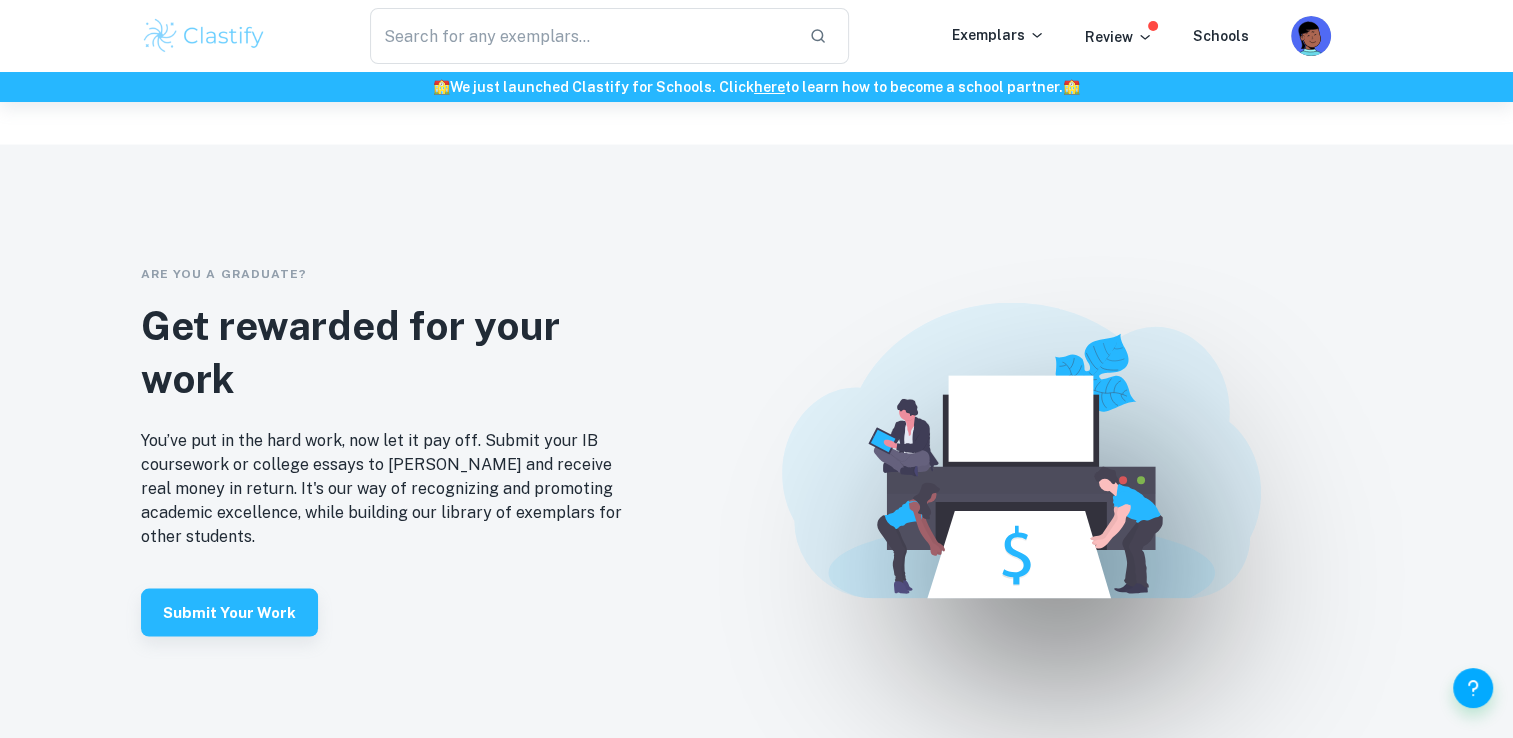 scroll, scrollTop: 4000, scrollLeft: 0, axis: vertical 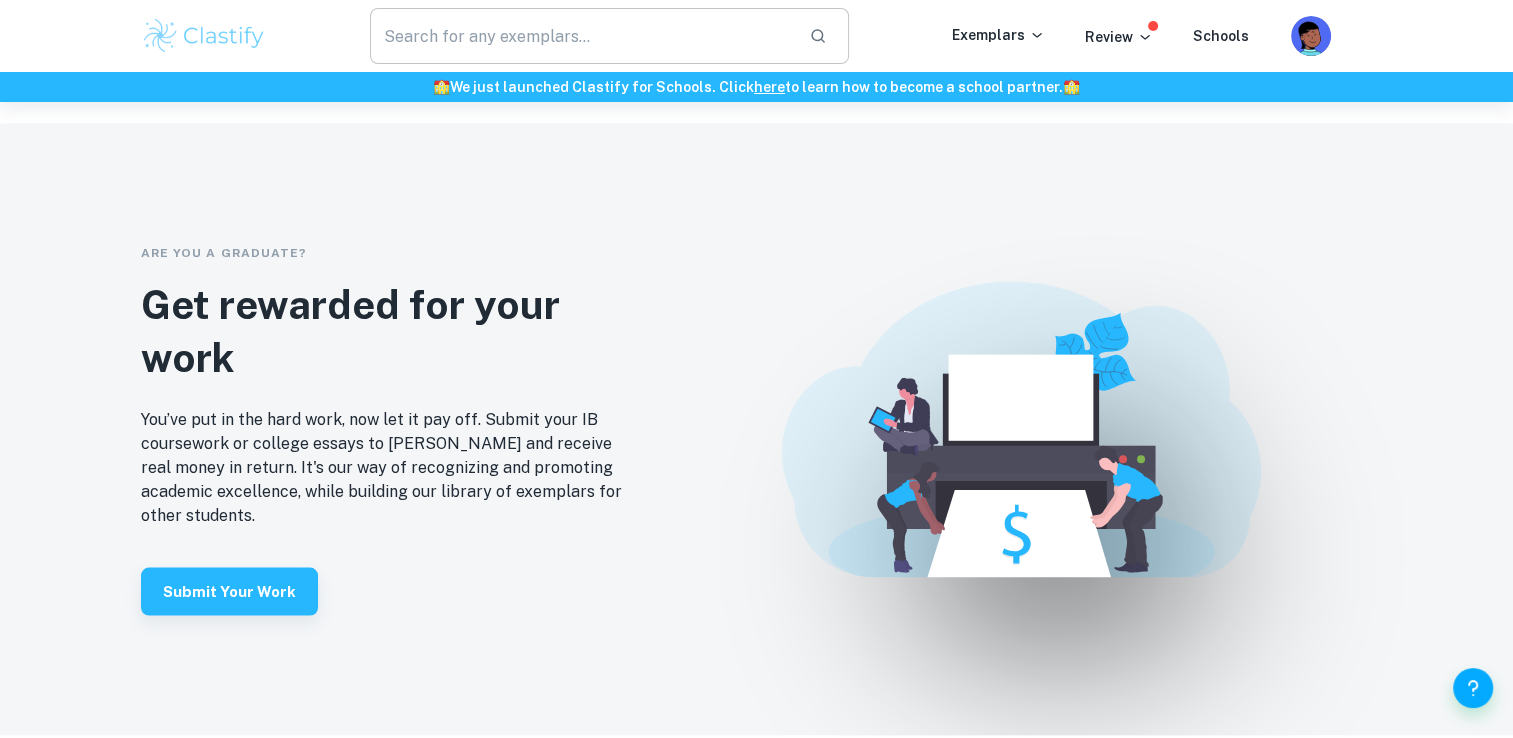 click at bounding box center (581, 36) 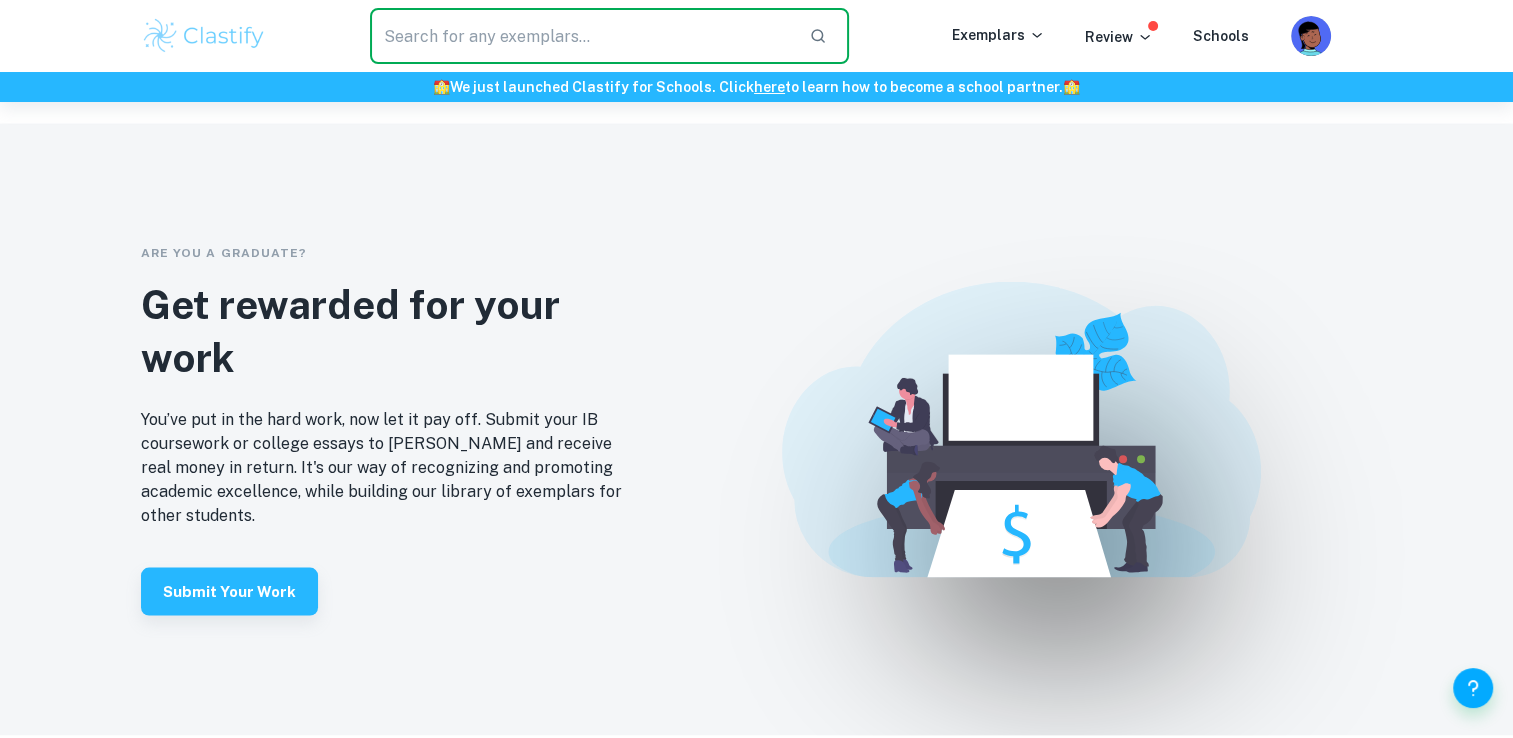 click at bounding box center (204, 36) 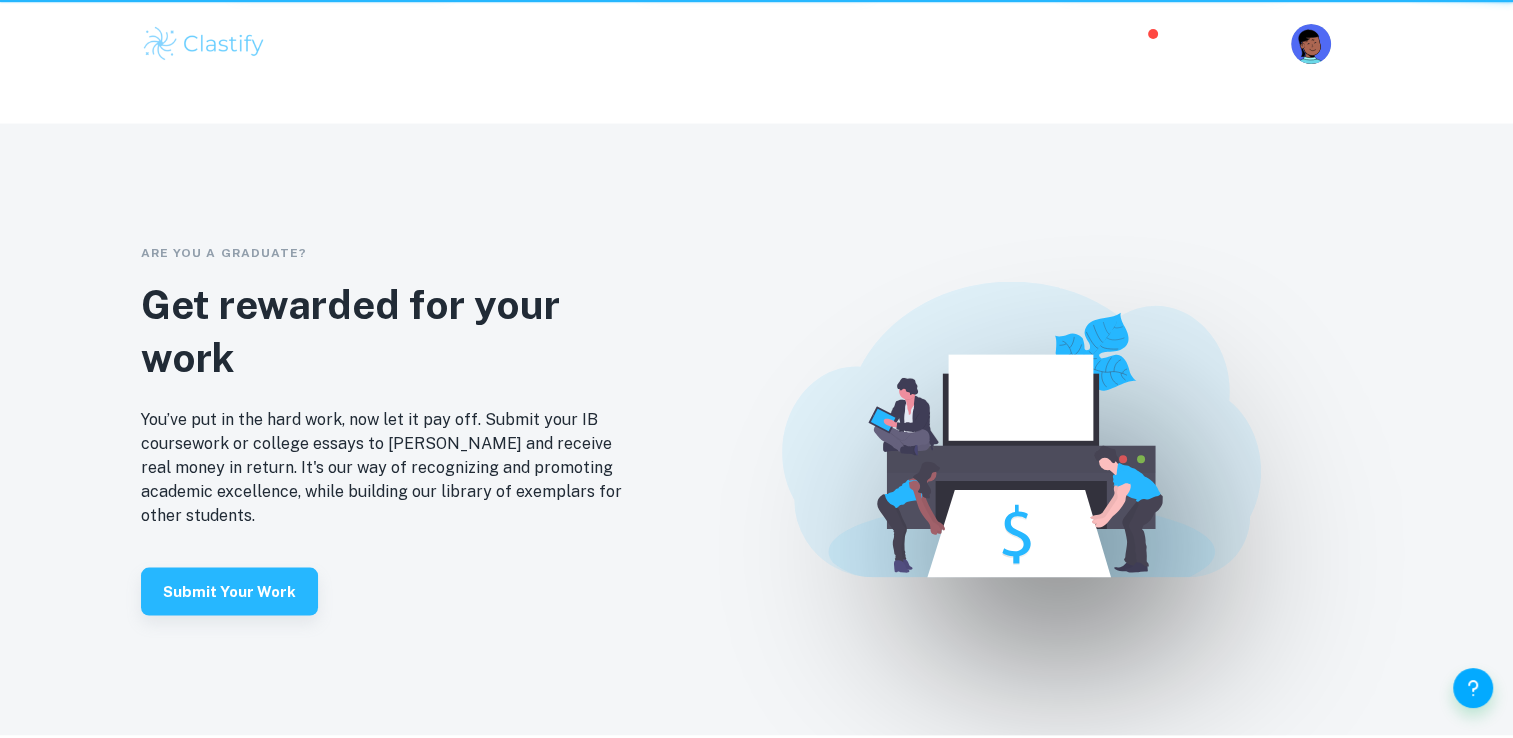 scroll, scrollTop: 0, scrollLeft: 0, axis: both 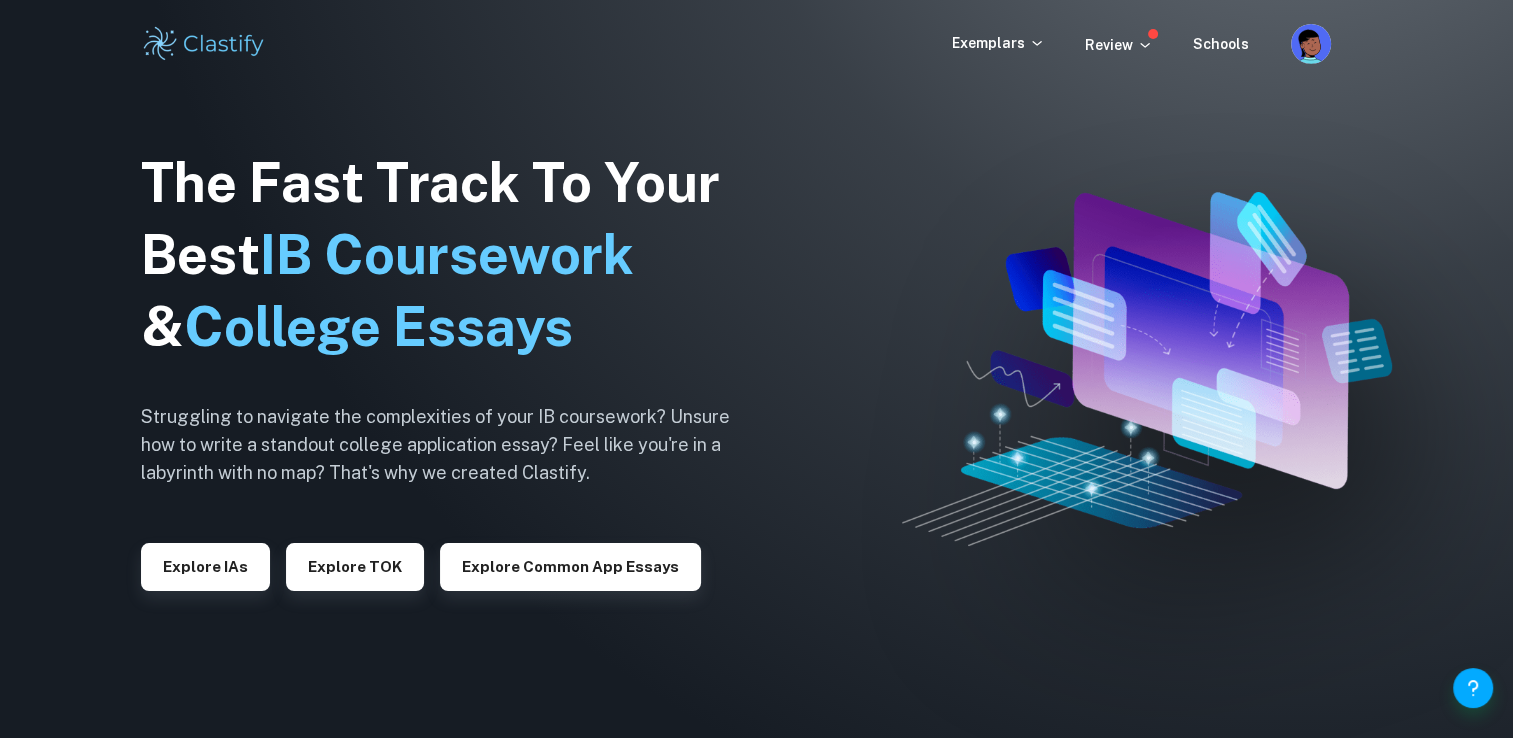 click on "Exemplars Review Schools" at bounding box center (756, 44) 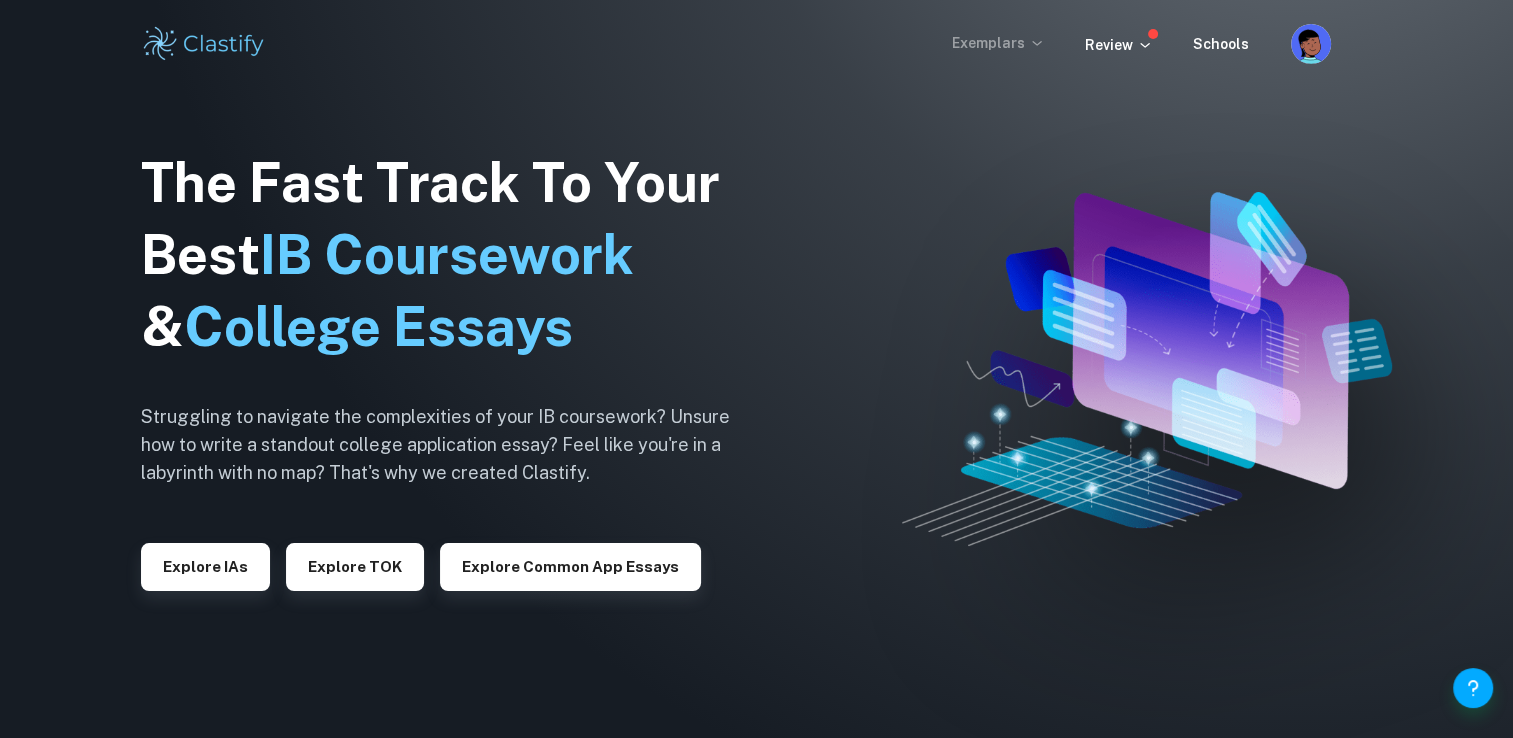 click on "Exemplars" at bounding box center (998, 43) 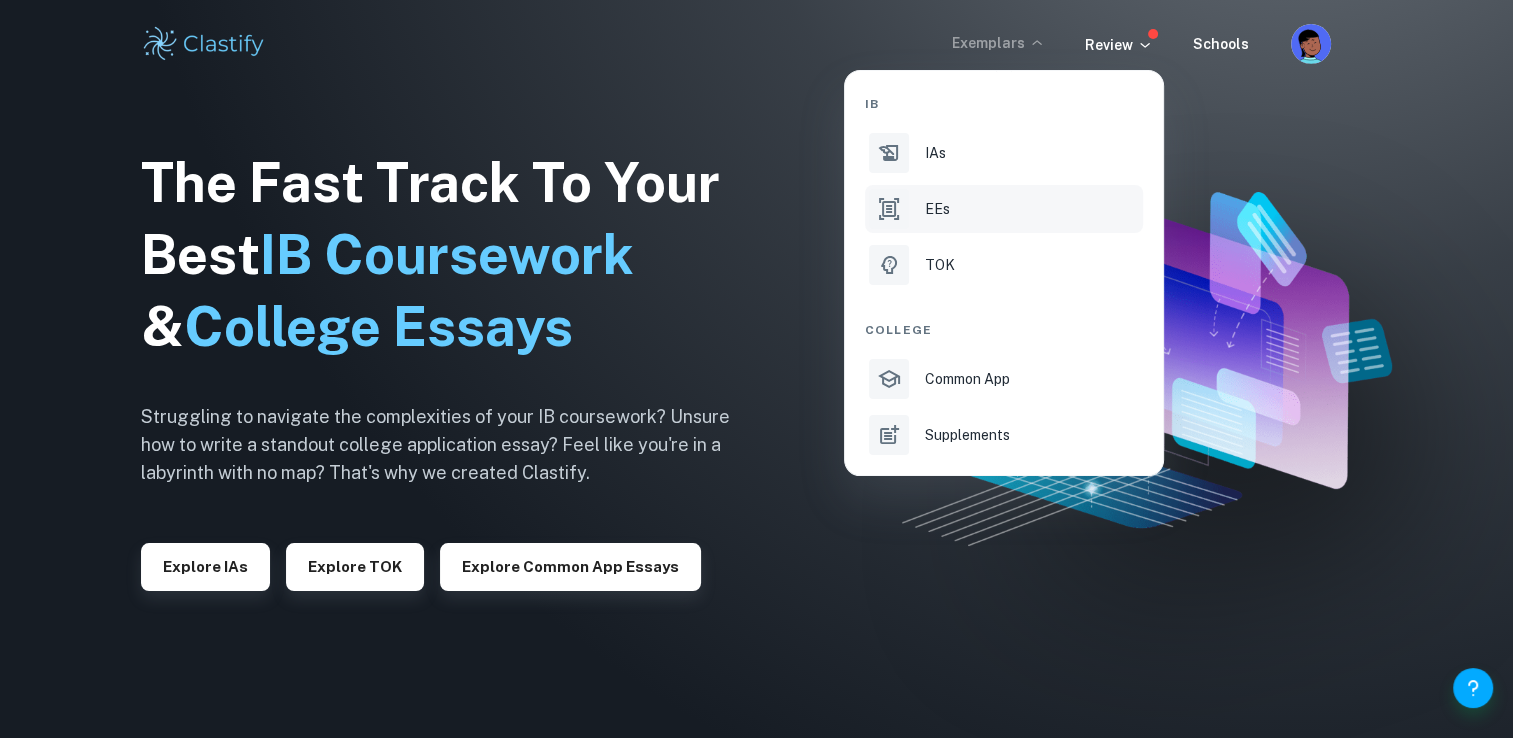 click on "EEs" at bounding box center (1032, 209) 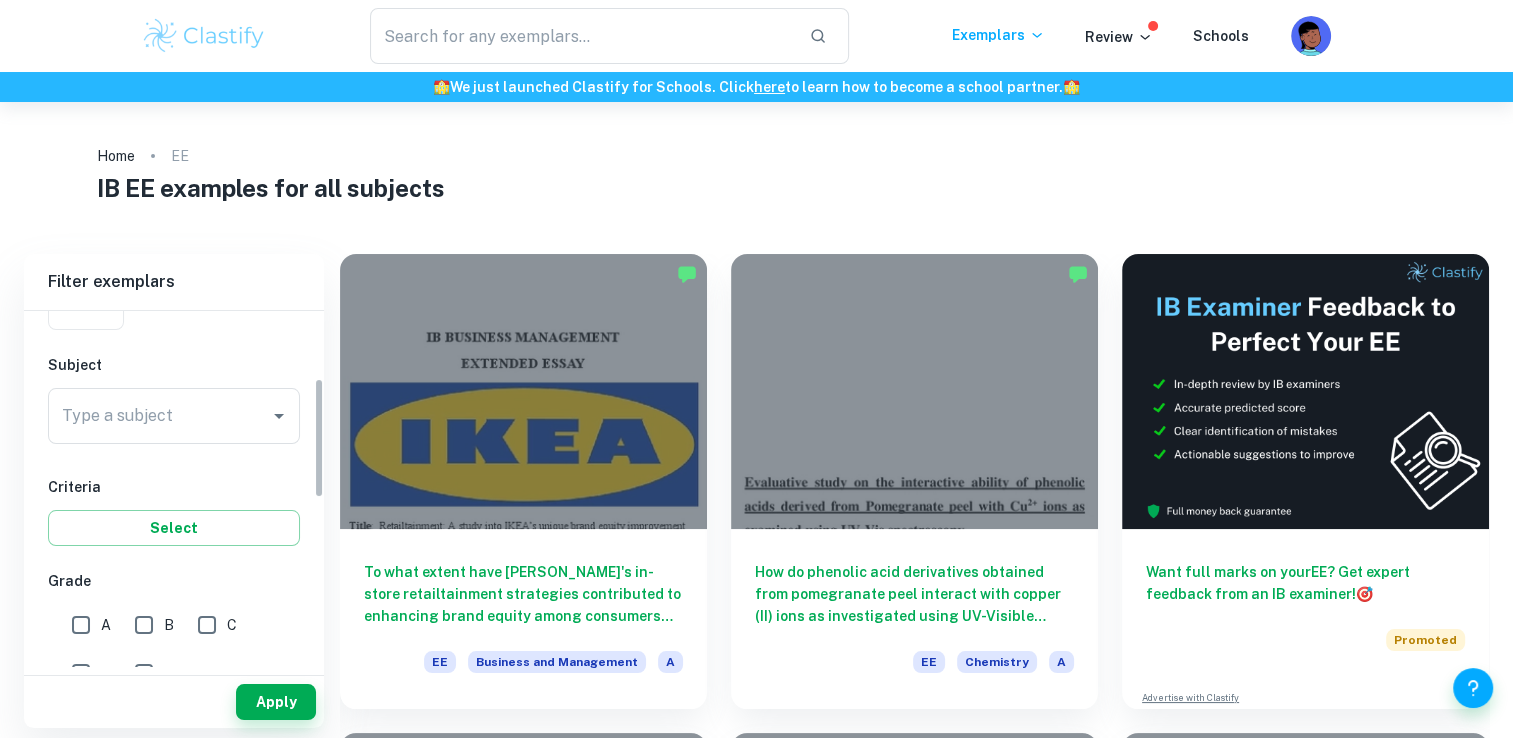 scroll, scrollTop: 200, scrollLeft: 0, axis: vertical 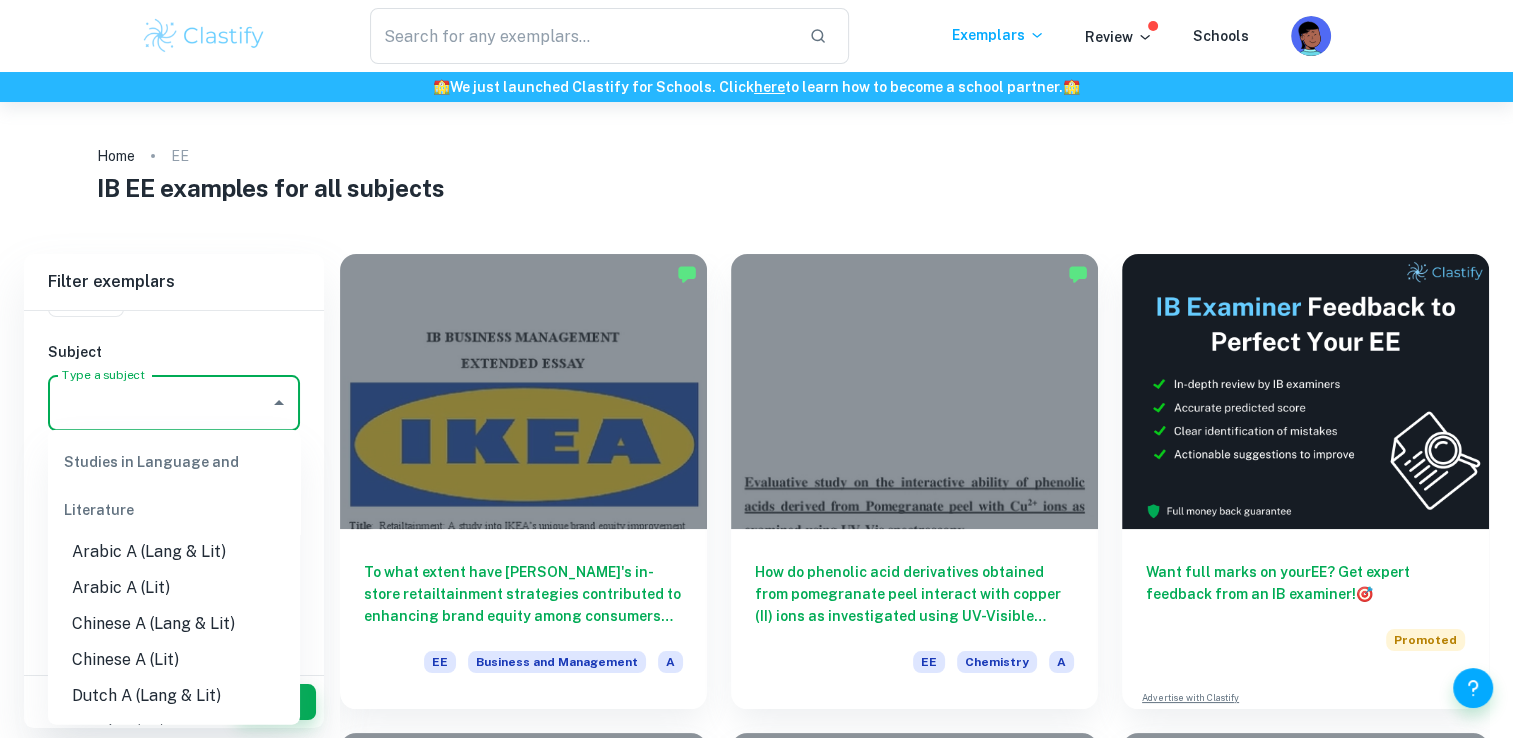 click on "Type a subject" at bounding box center (159, 403) 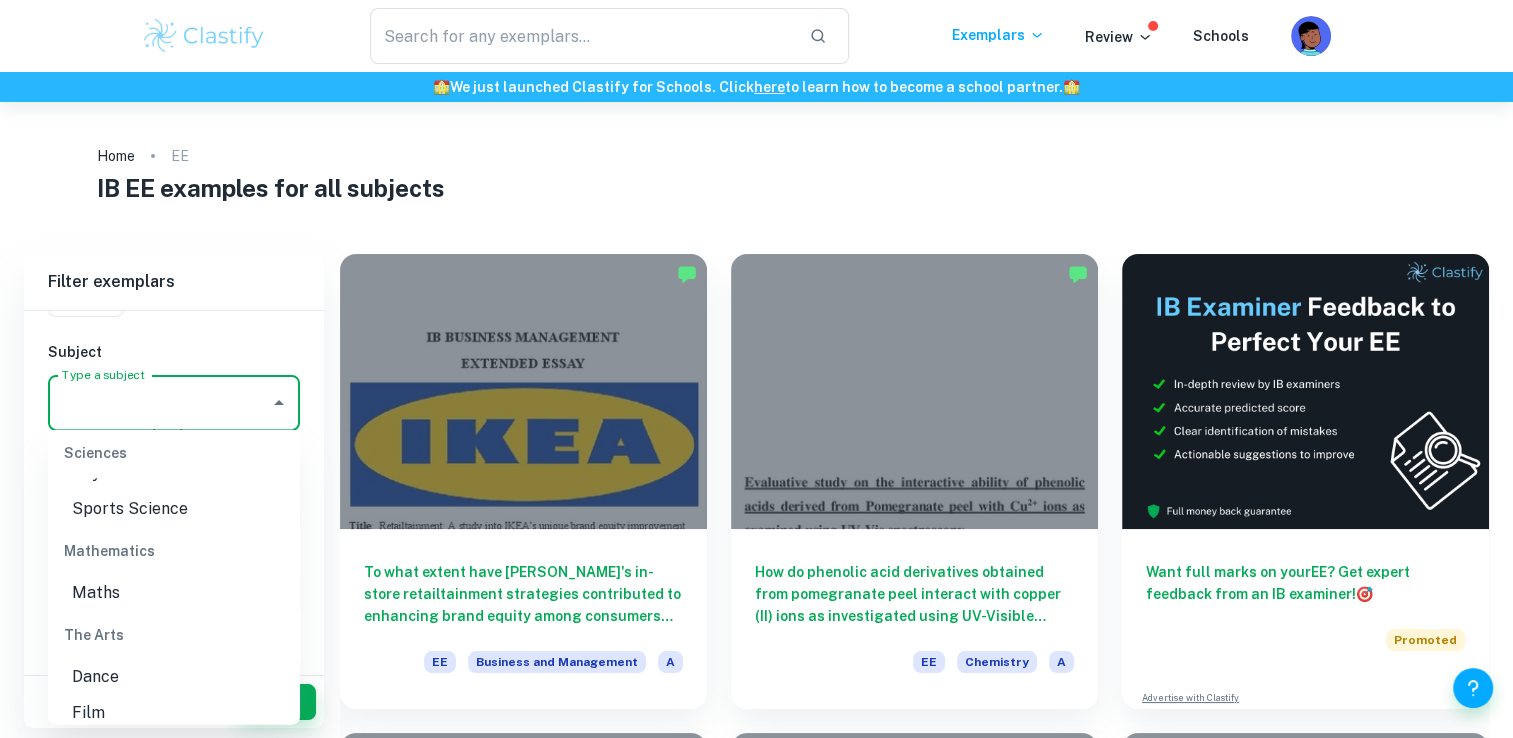 scroll, scrollTop: 2400, scrollLeft: 0, axis: vertical 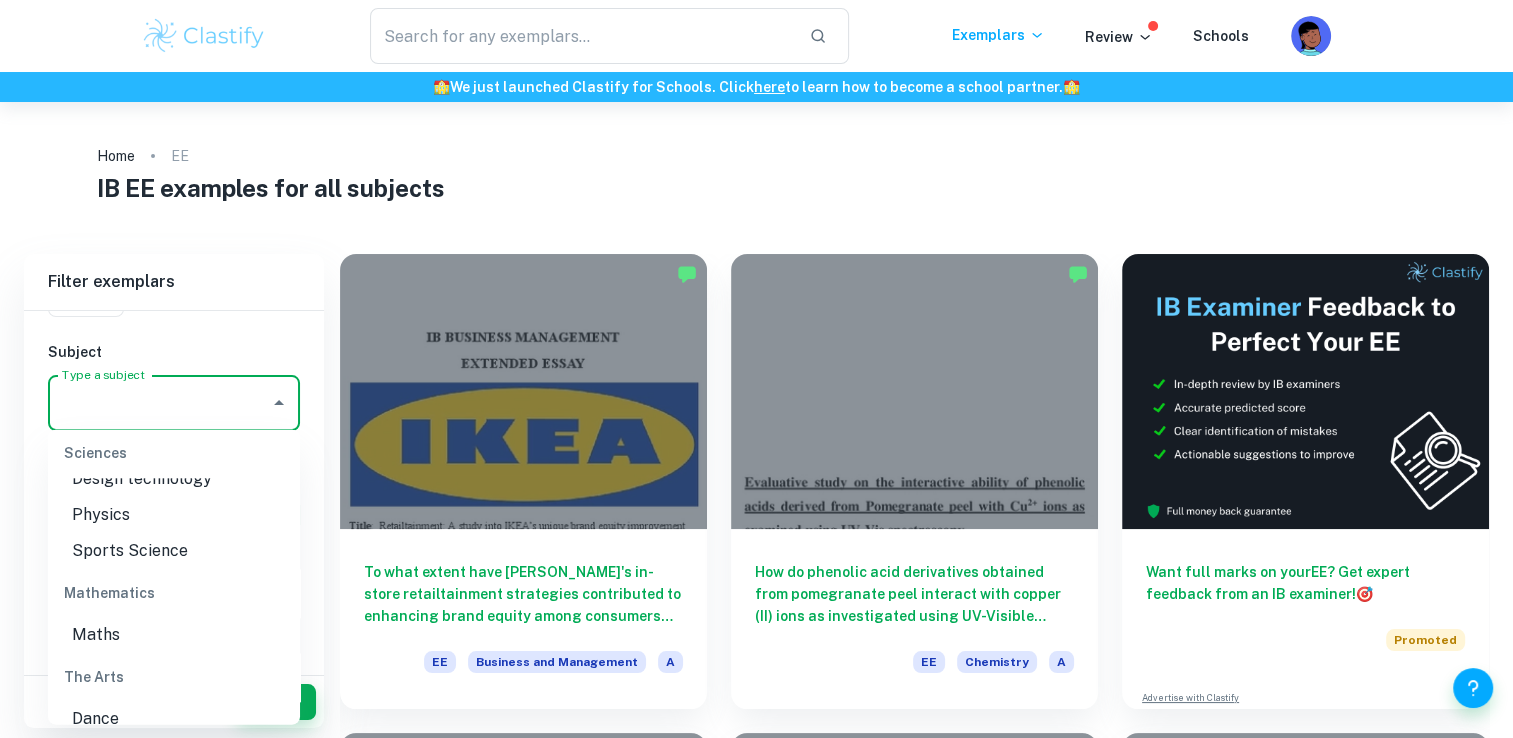 click on "Physics" at bounding box center [174, 516] 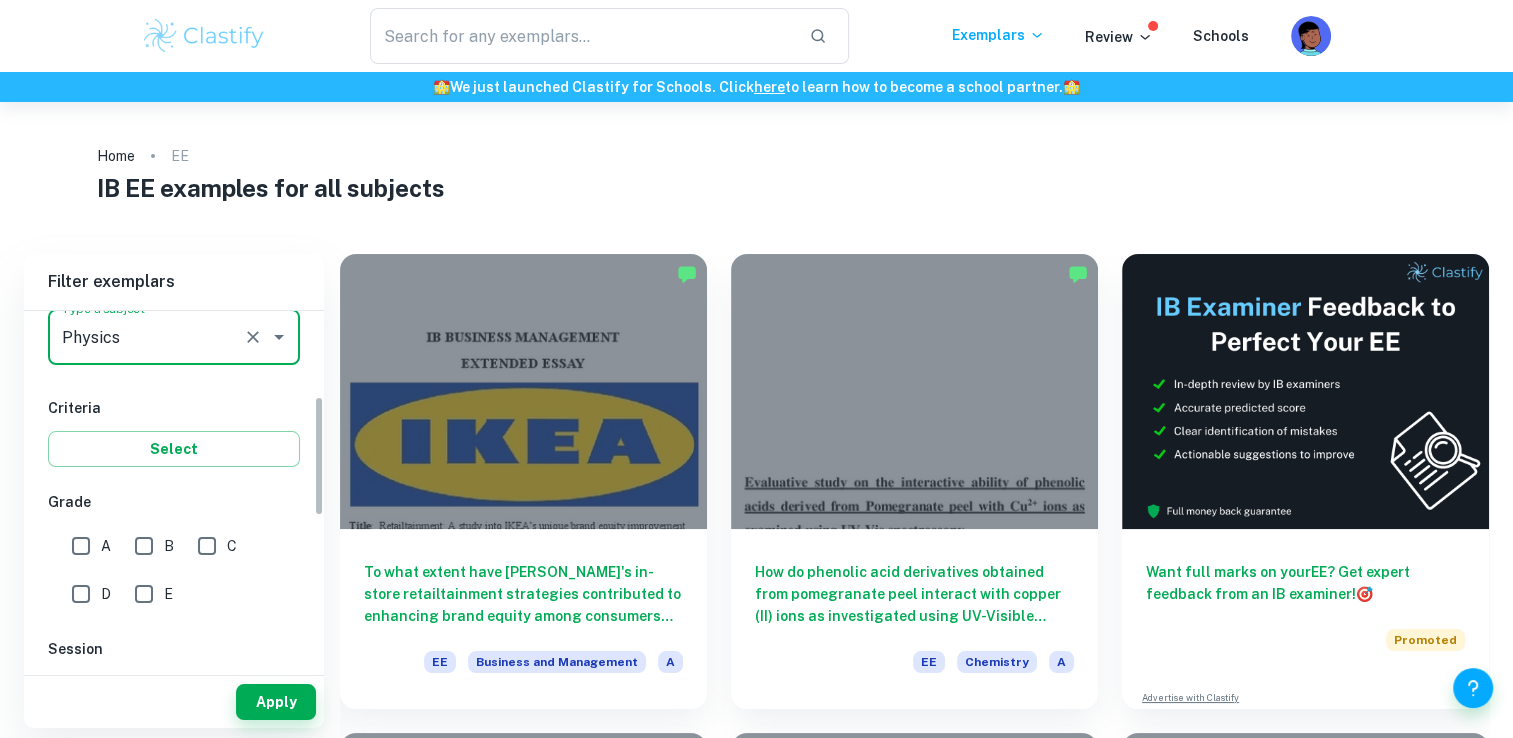 scroll, scrollTop: 300, scrollLeft: 0, axis: vertical 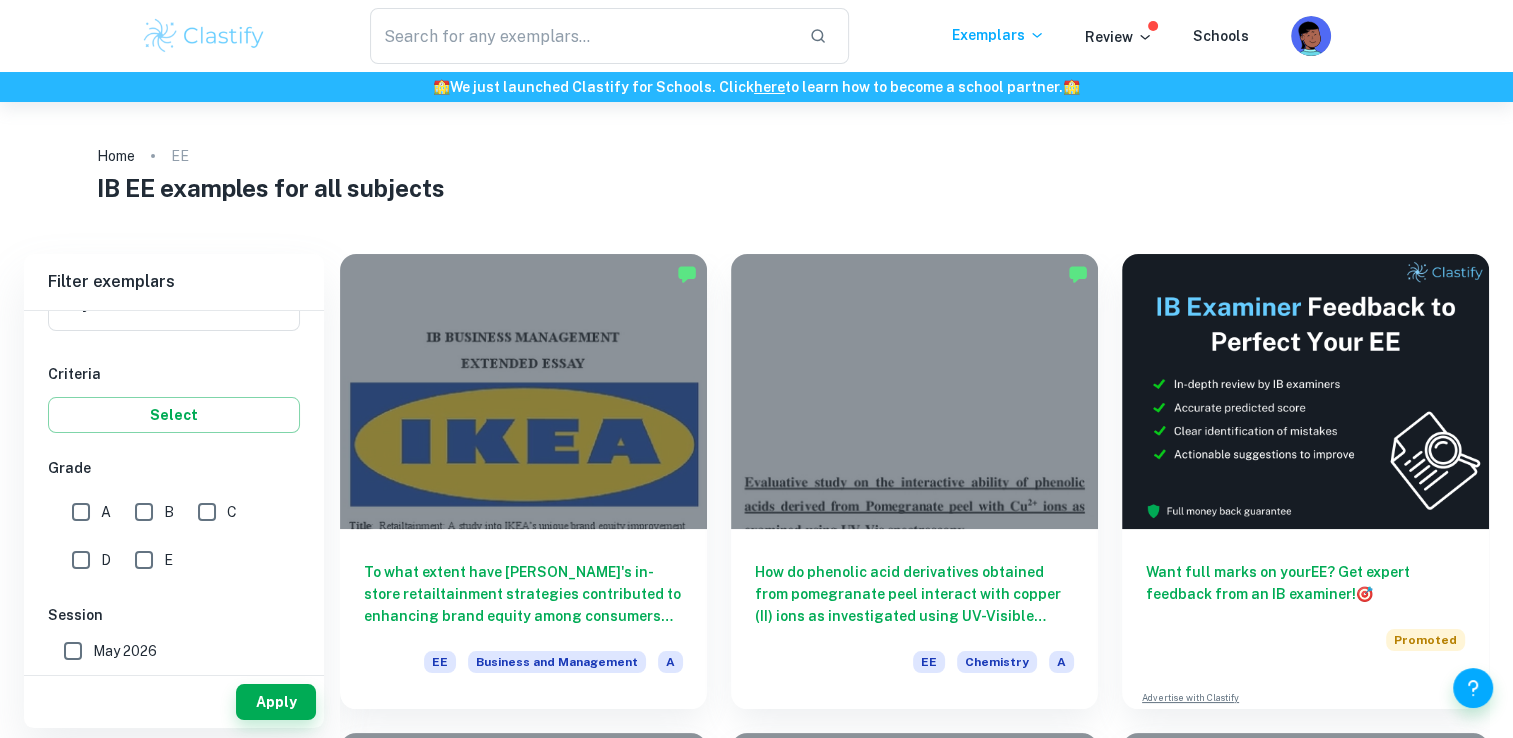 click on "A" at bounding box center (106, 512) 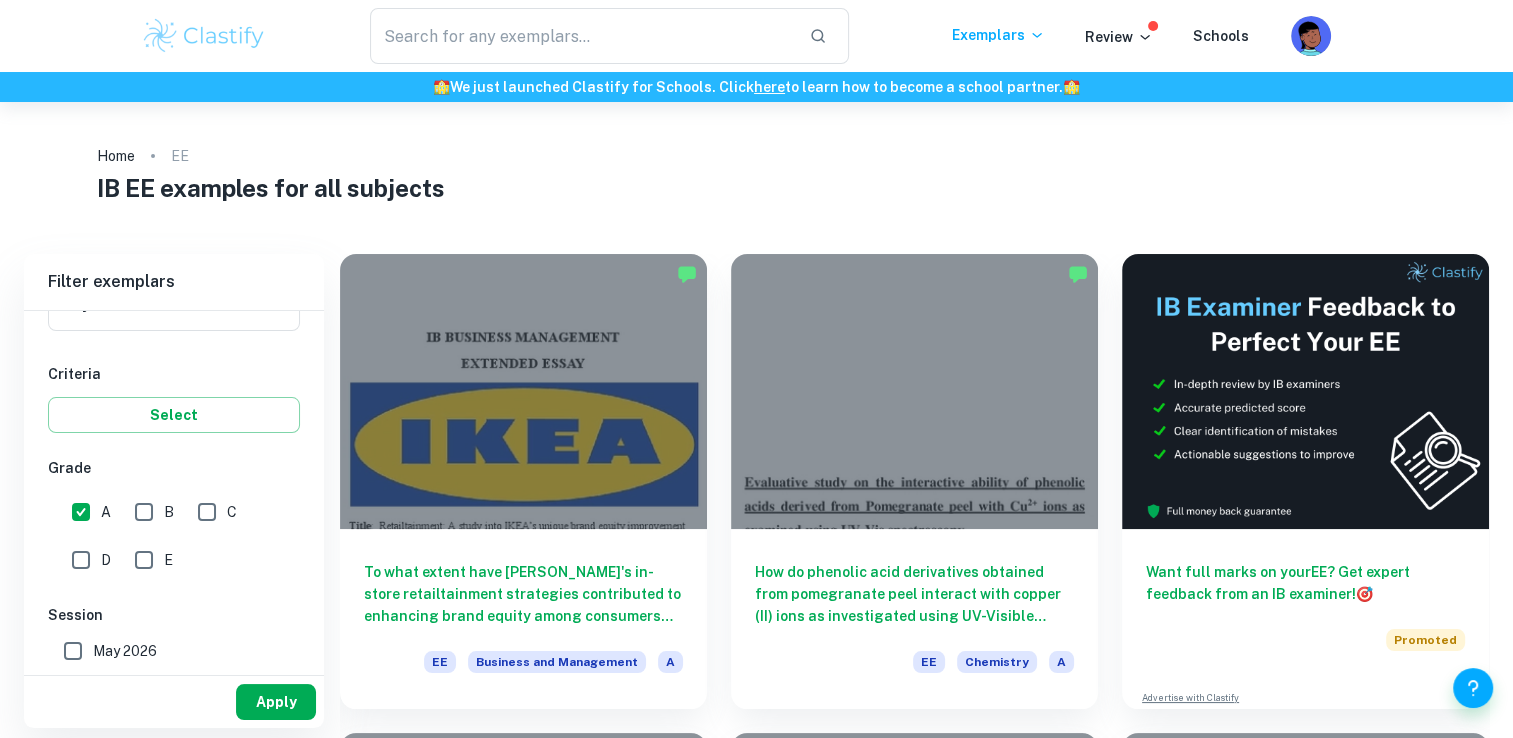 click on "Apply" at bounding box center (276, 702) 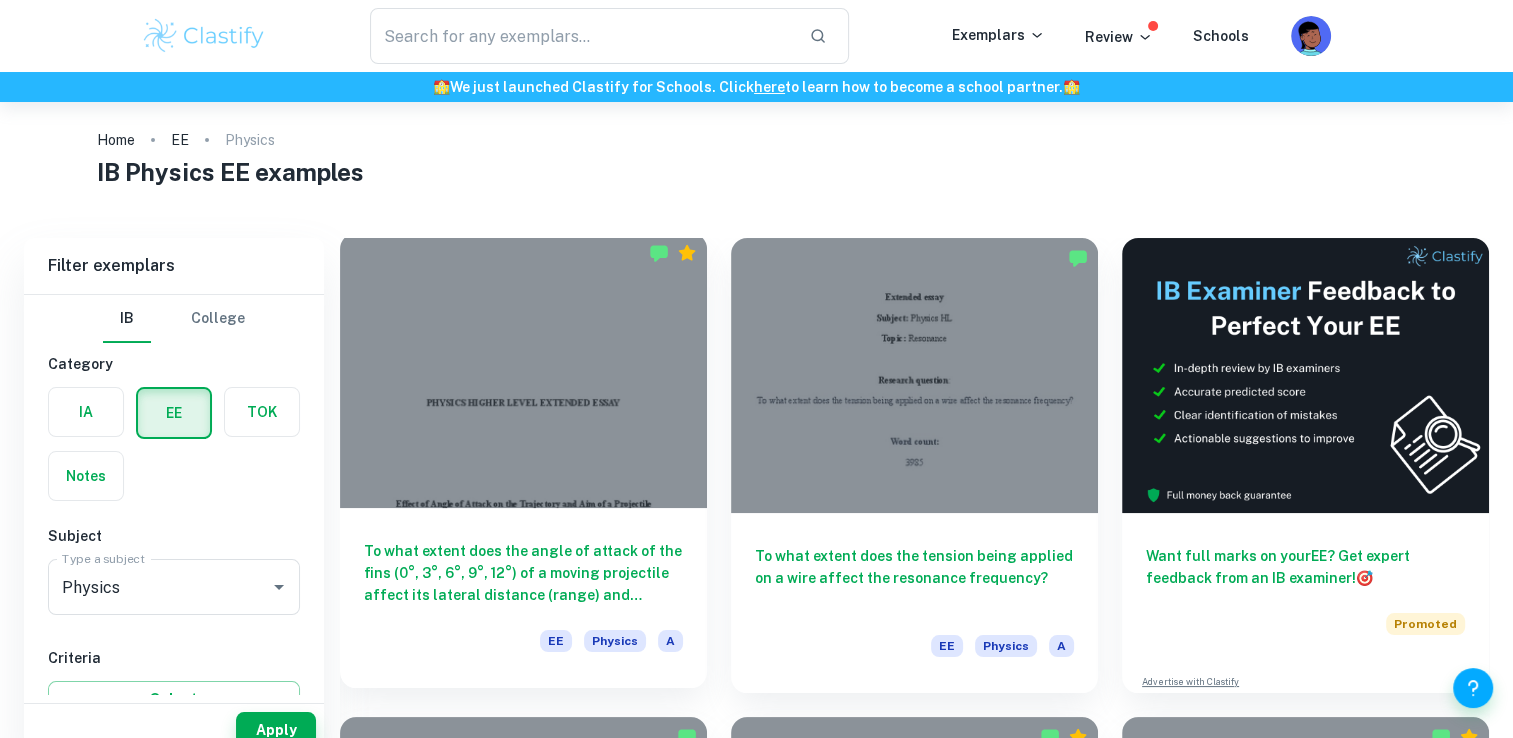 scroll, scrollTop: 0, scrollLeft: 0, axis: both 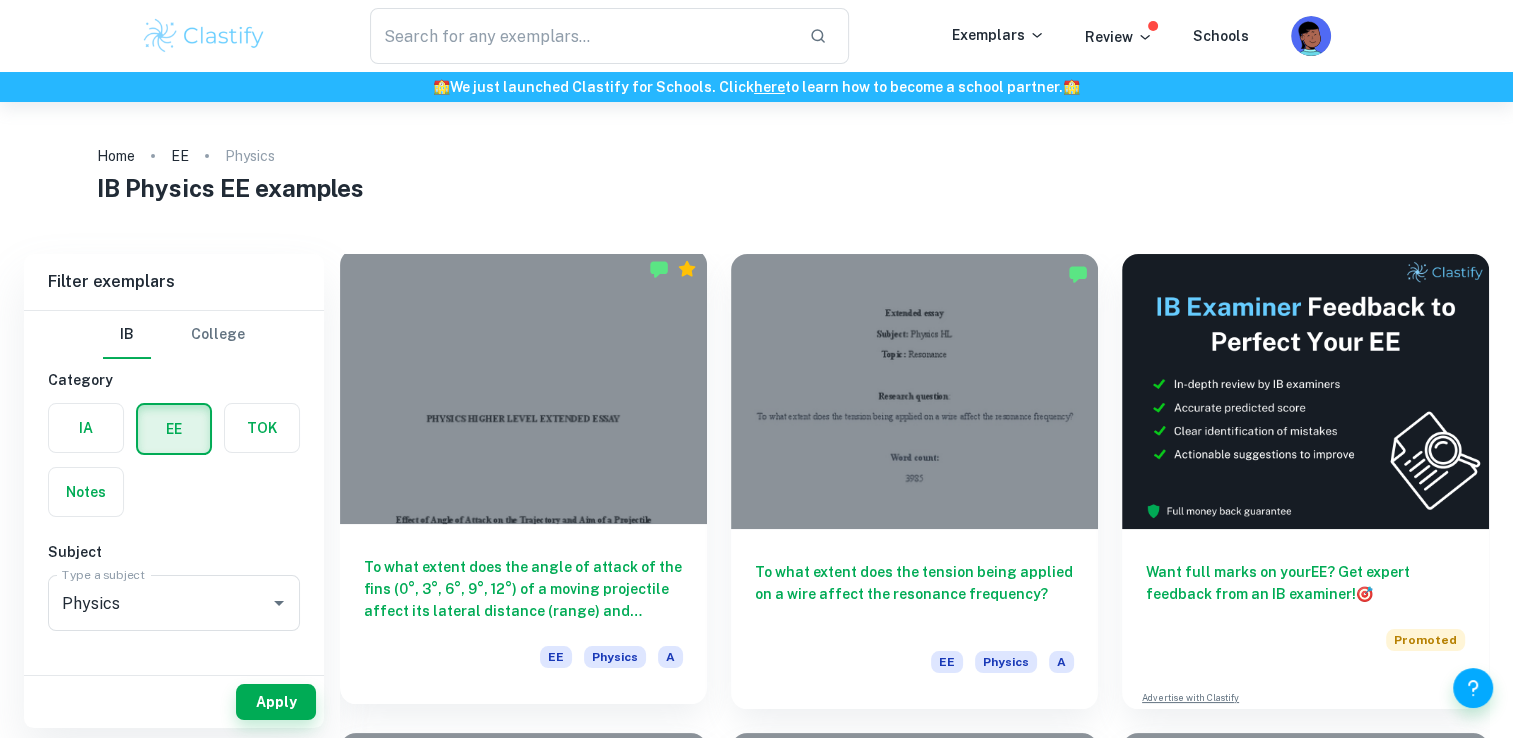 click at bounding box center [523, 386] 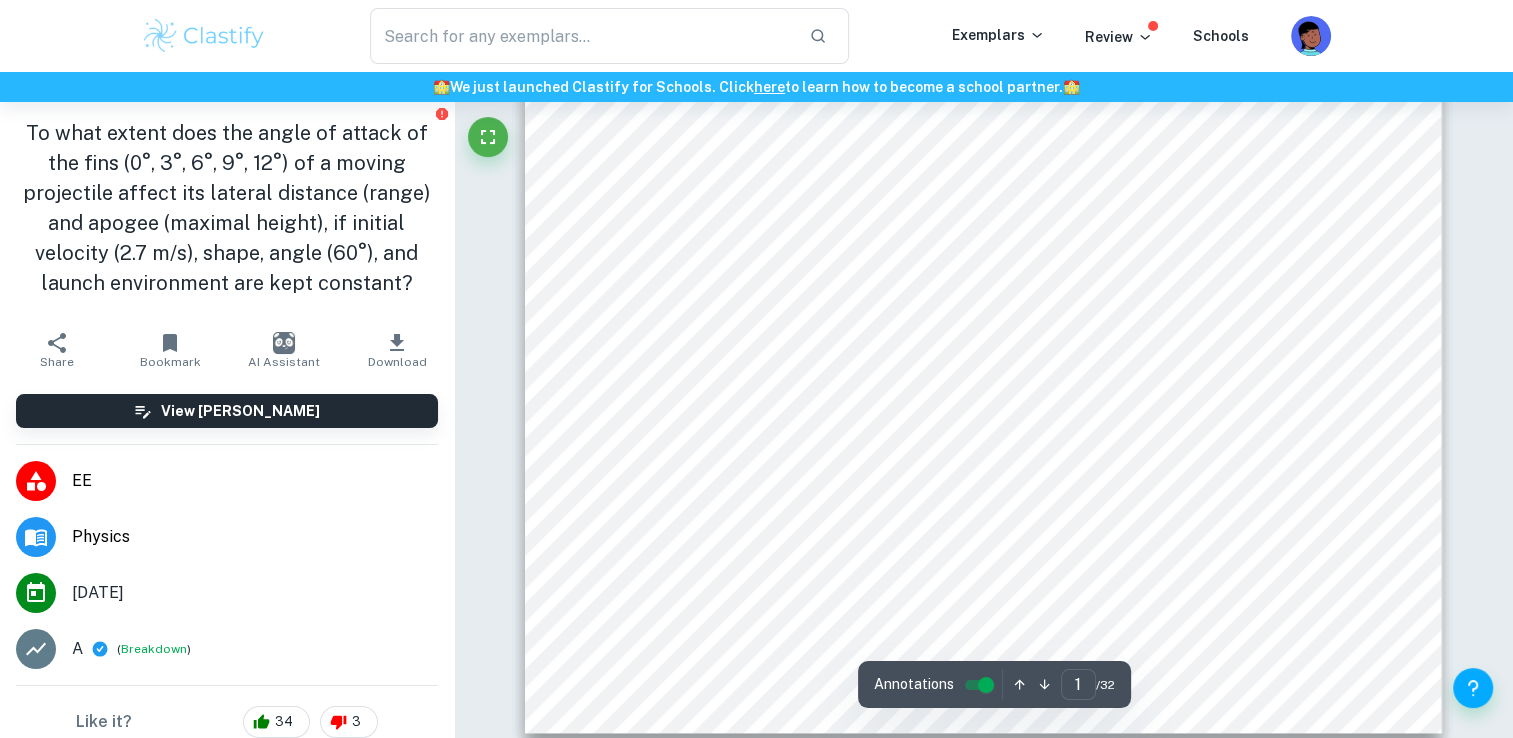 scroll, scrollTop: 300, scrollLeft: 0, axis: vertical 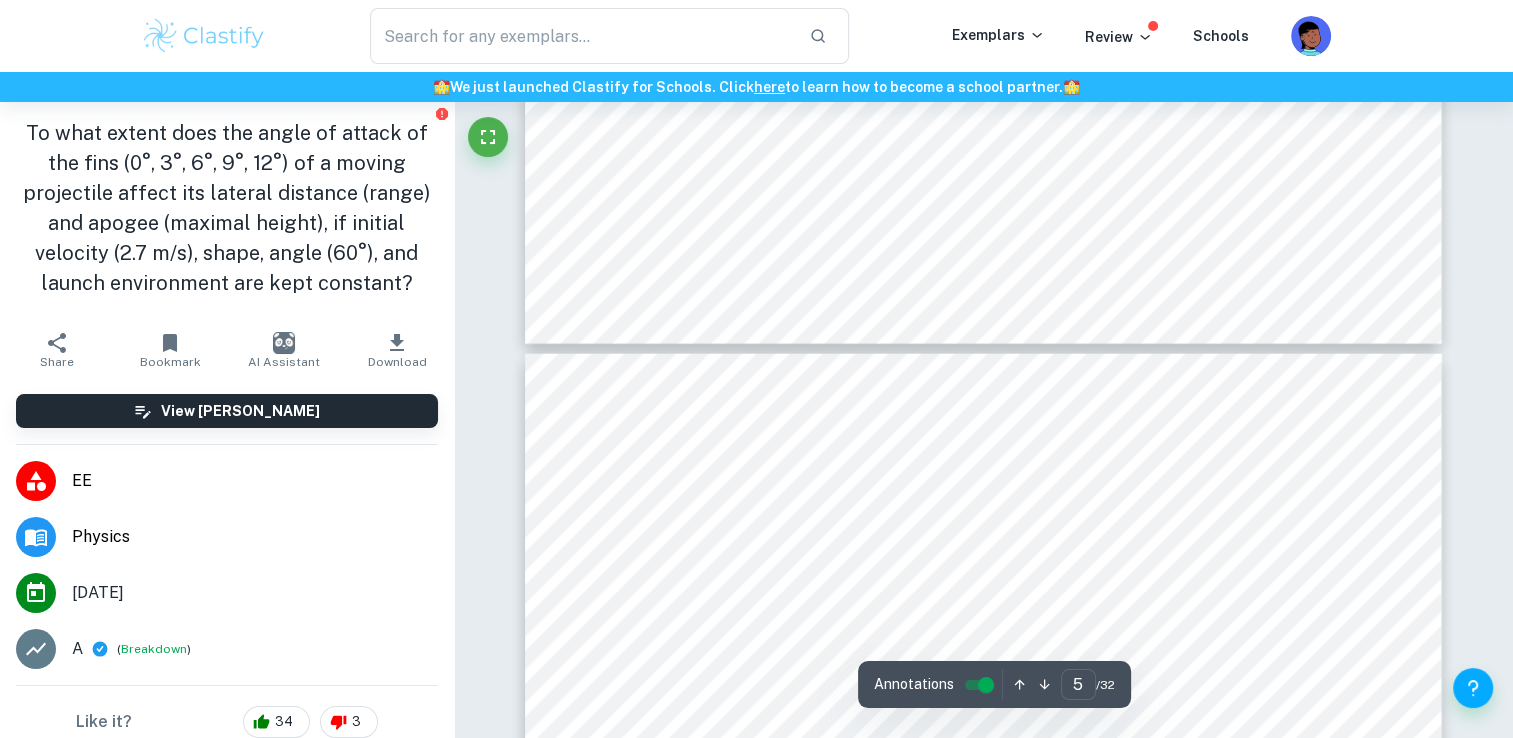 type on "4" 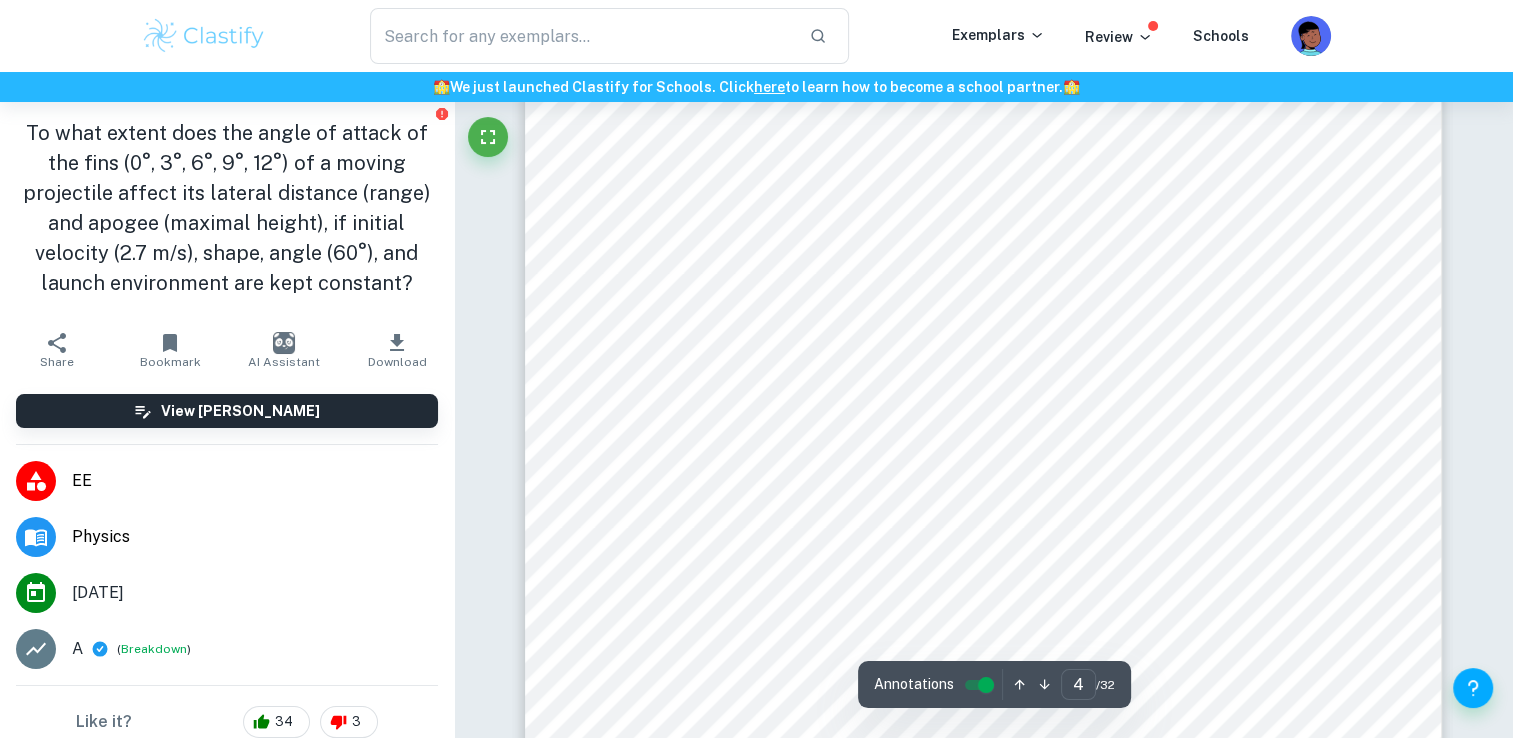 scroll, scrollTop: 3800, scrollLeft: 0, axis: vertical 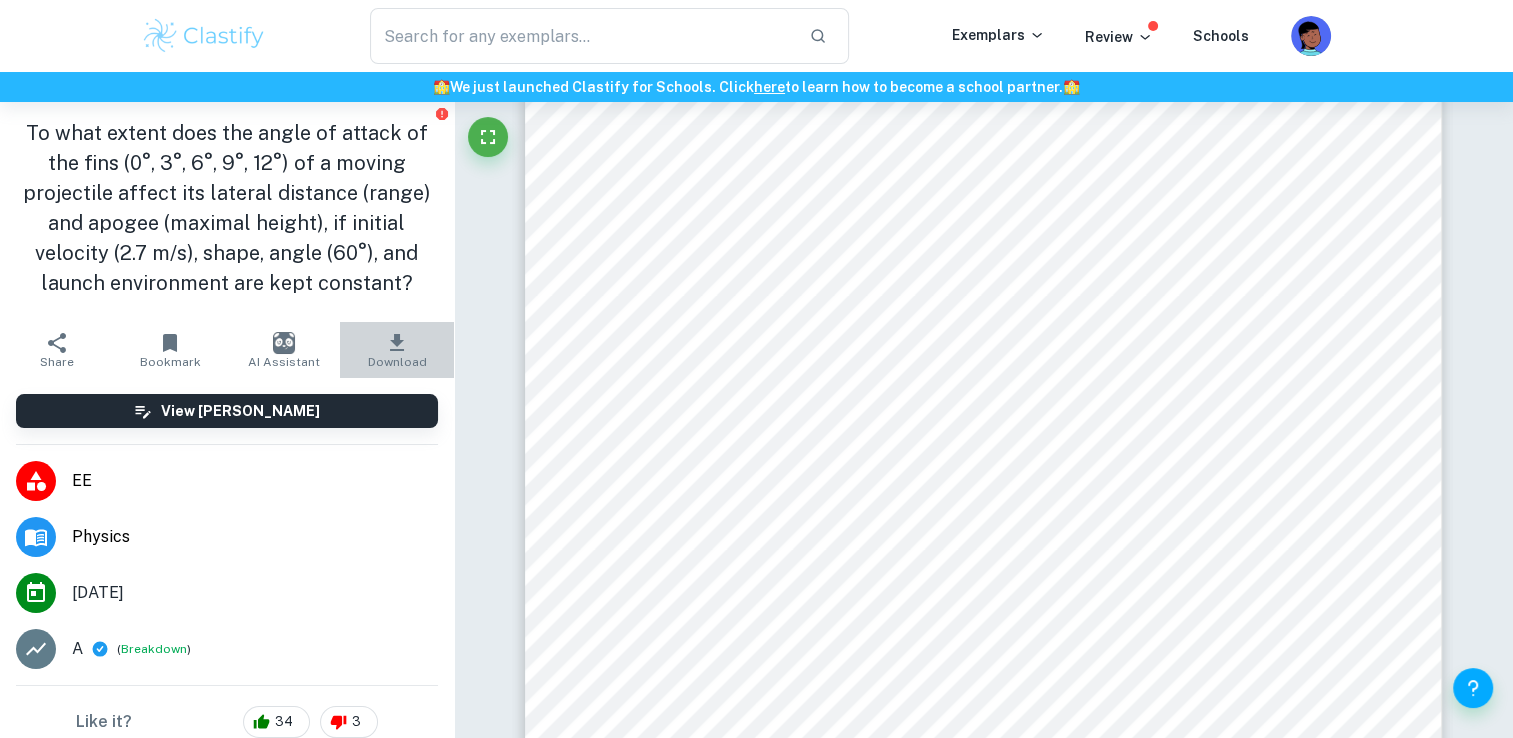 click 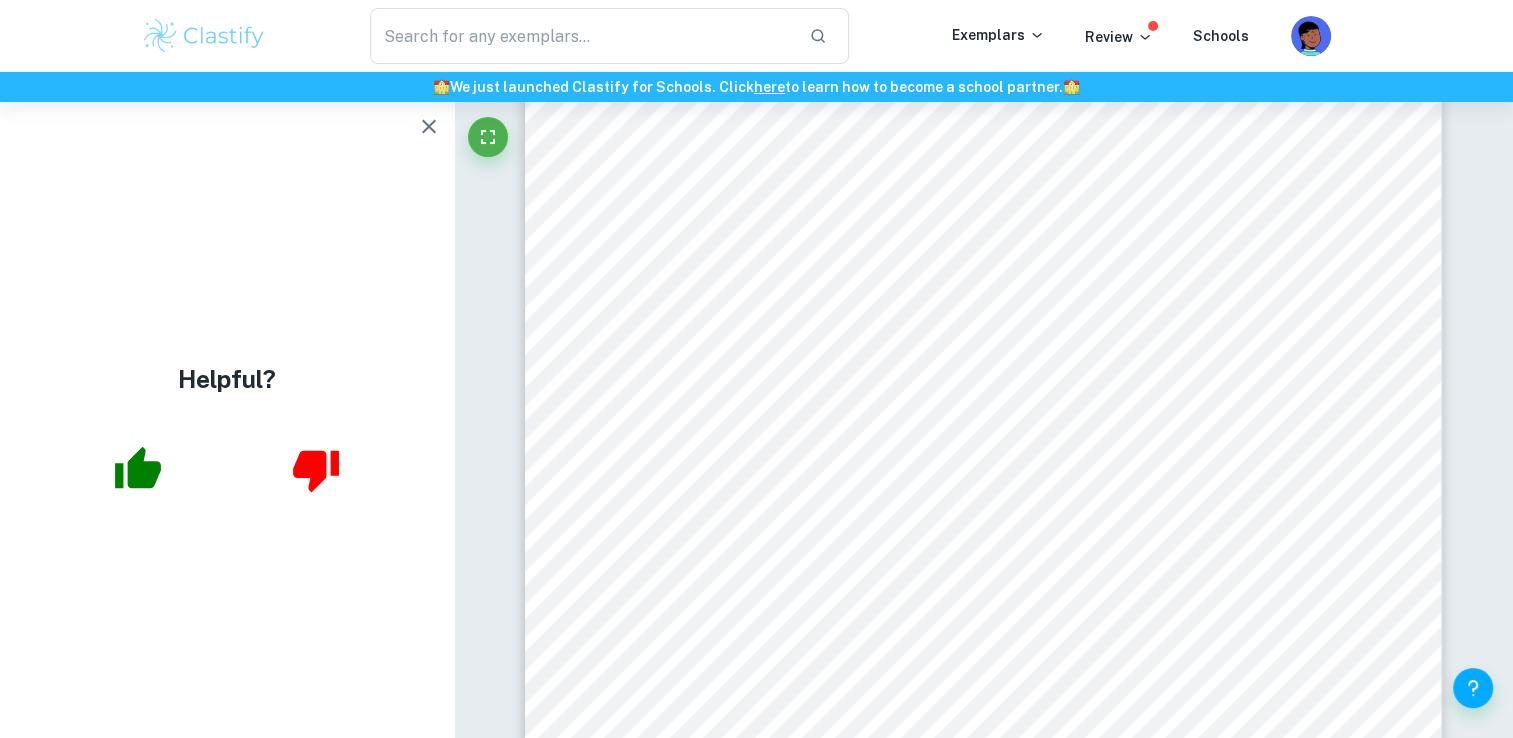 click 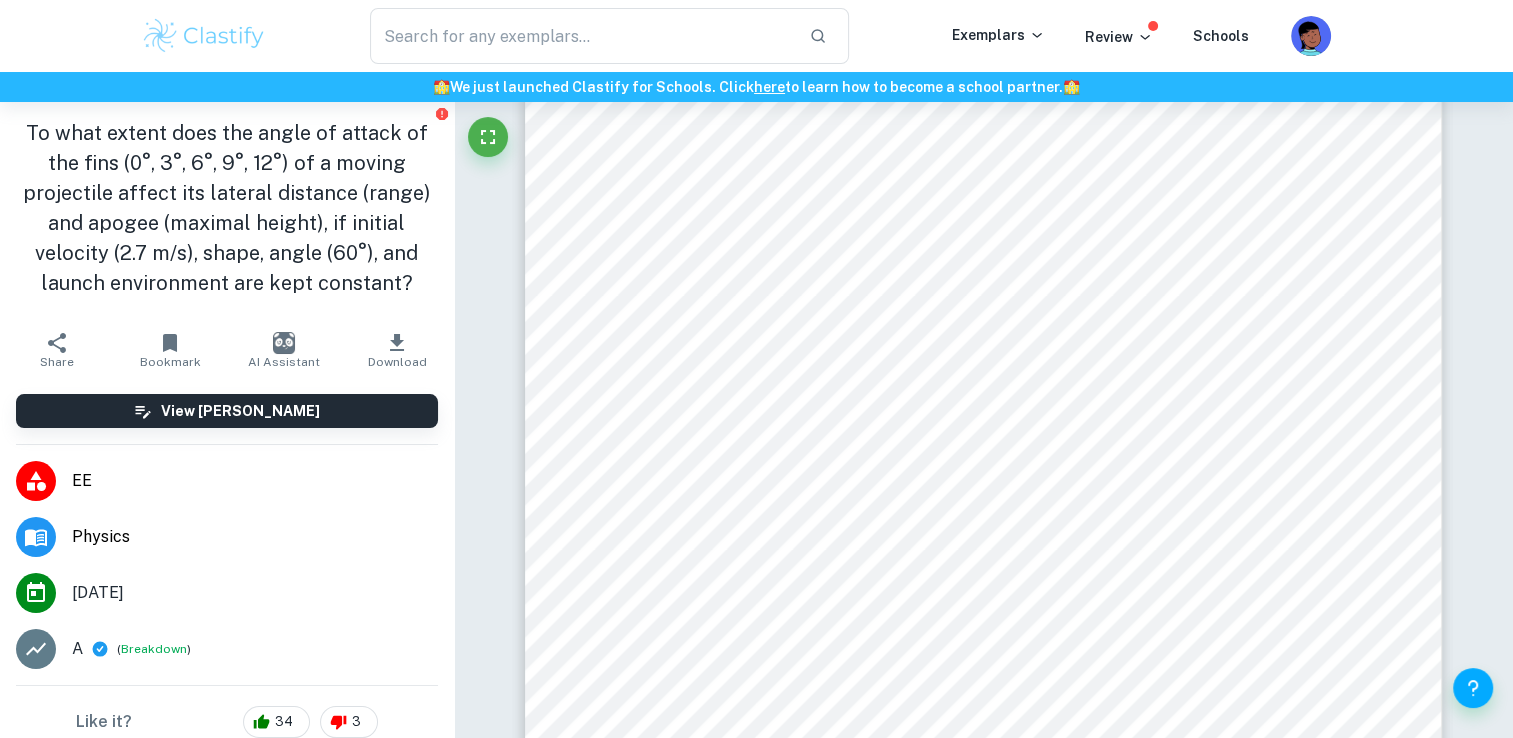 click on "Download" at bounding box center (397, 362) 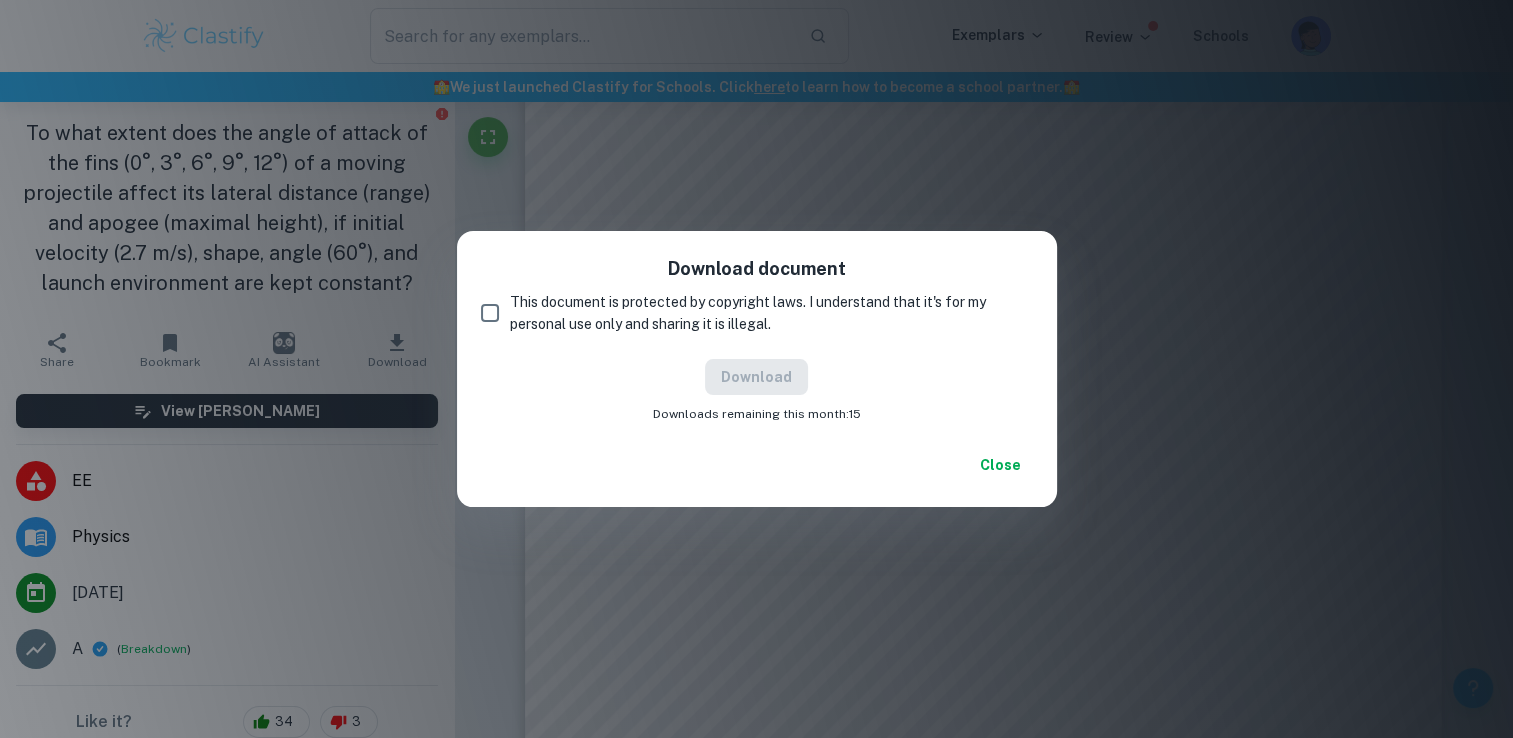 click on "This document is protected by copyright laws. I understand that it's for my personal use only and sharing it is illegal." at bounding box center (763, 313) 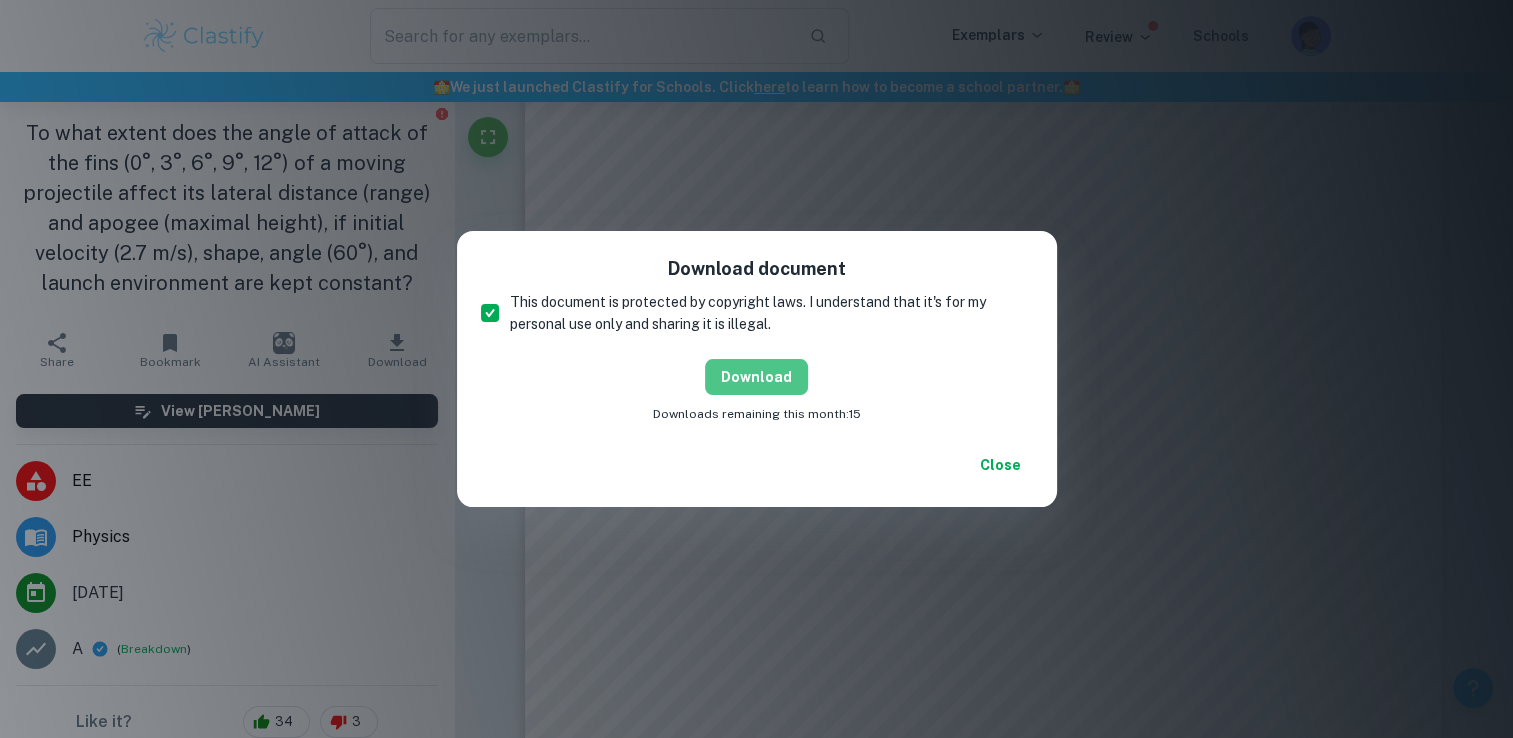 click on "Download" at bounding box center (756, 377) 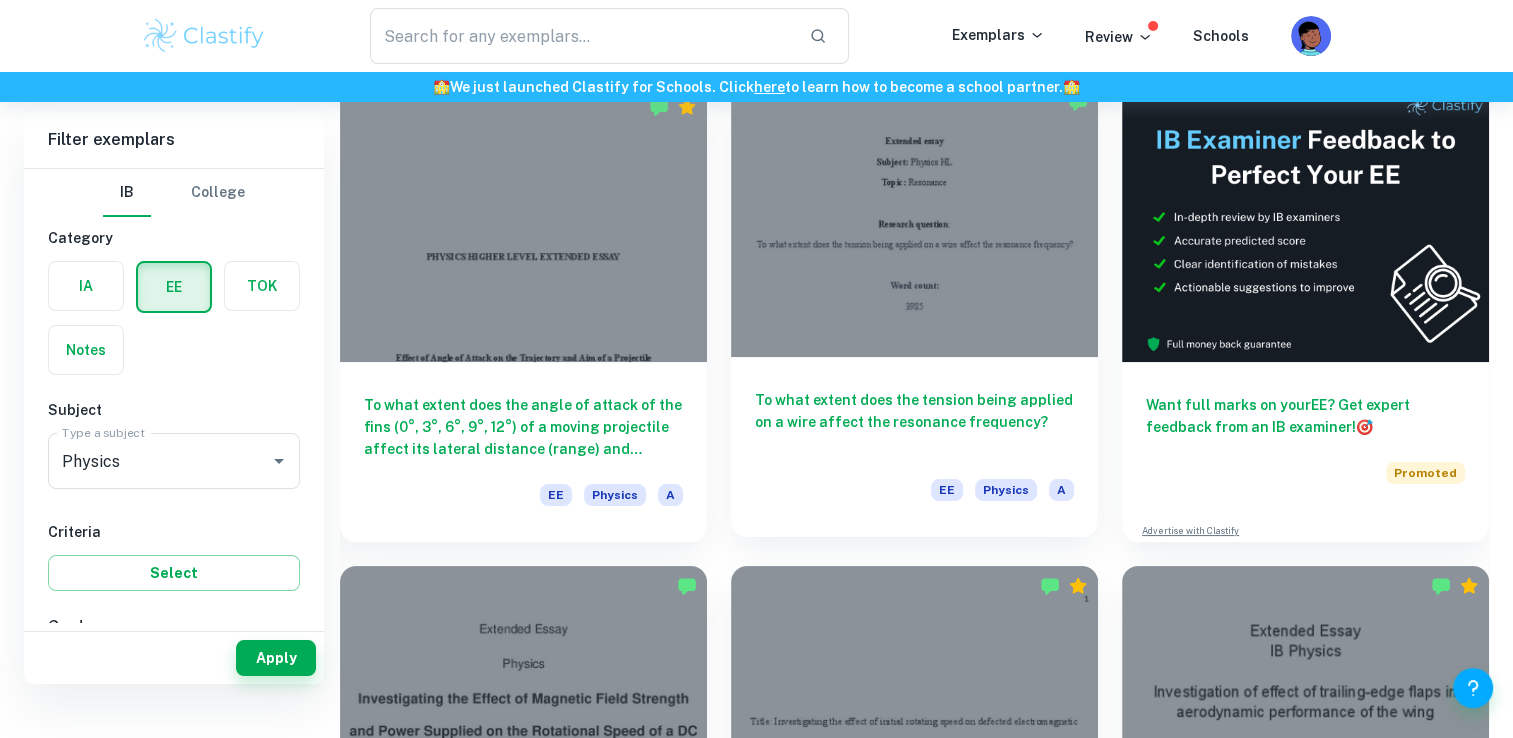 scroll, scrollTop: 200, scrollLeft: 0, axis: vertical 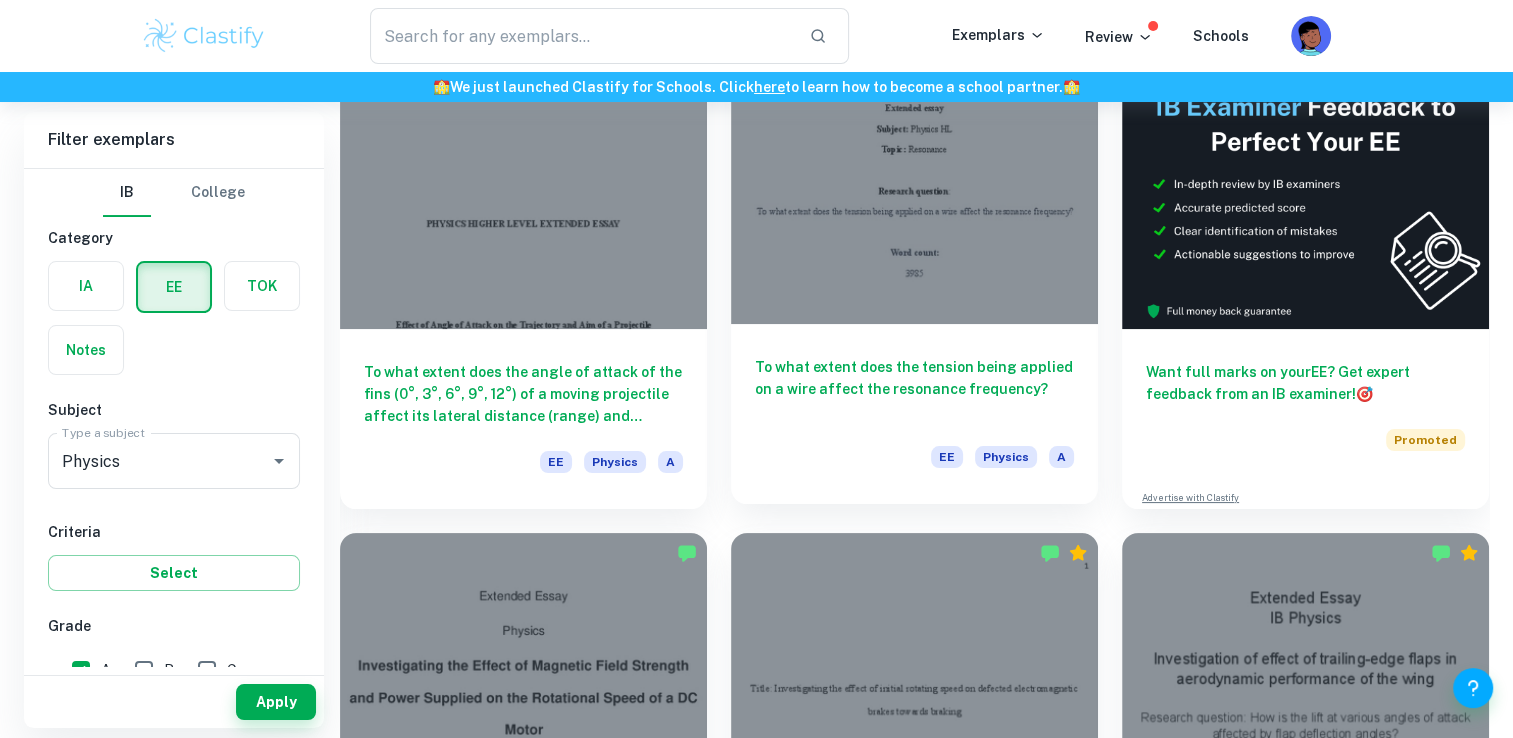 click at bounding box center (914, 186) 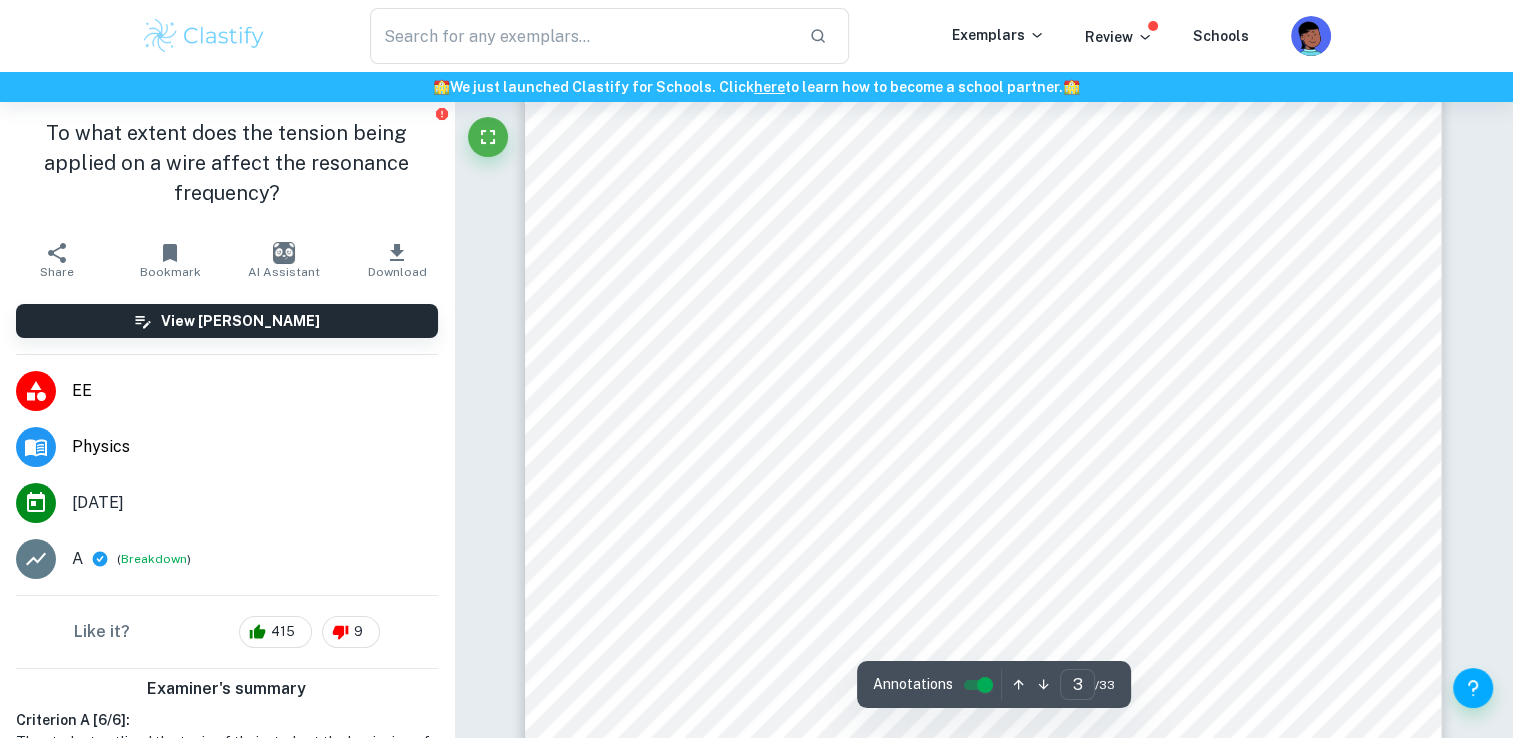 scroll, scrollTop: 2700, scrollLeft: 0, axis: vertical 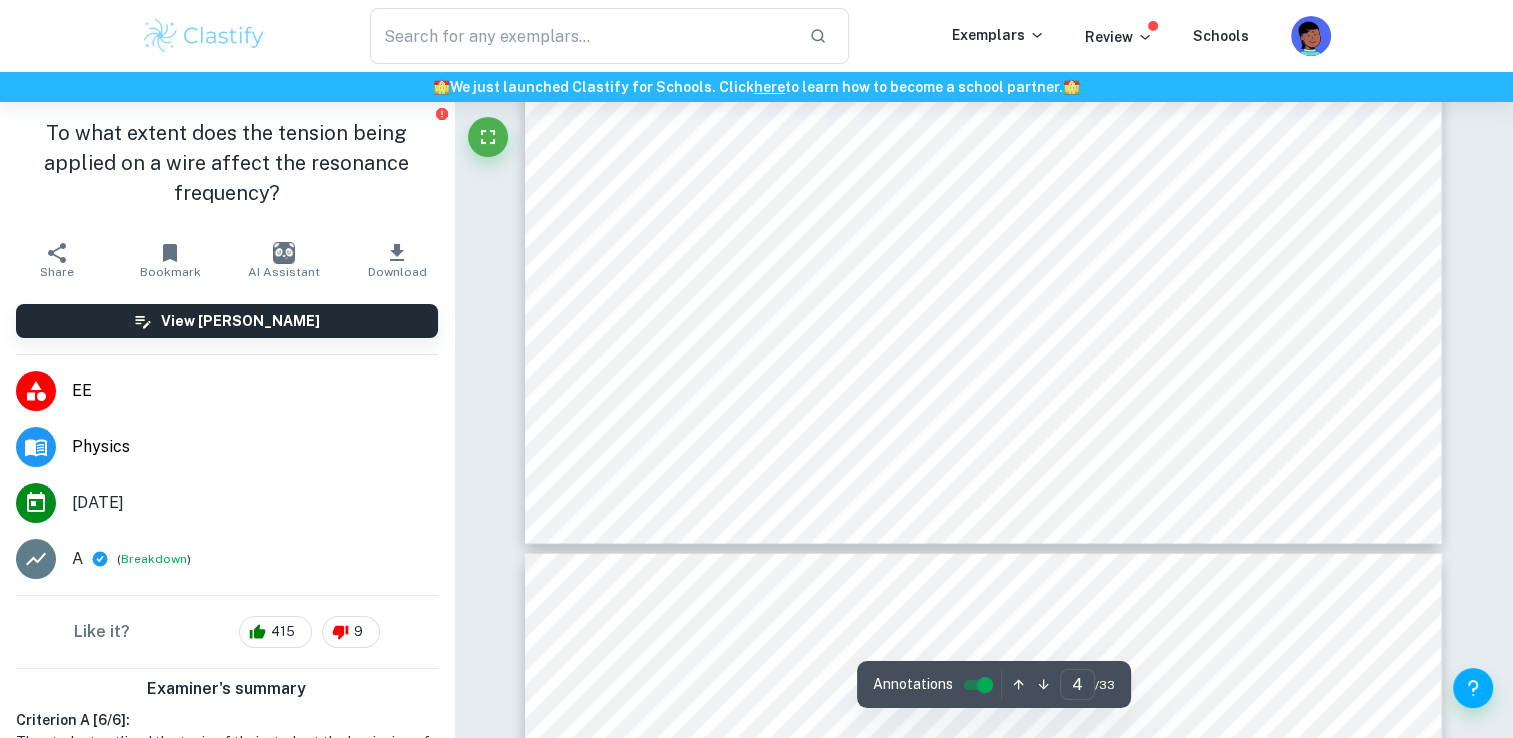 type on "5" 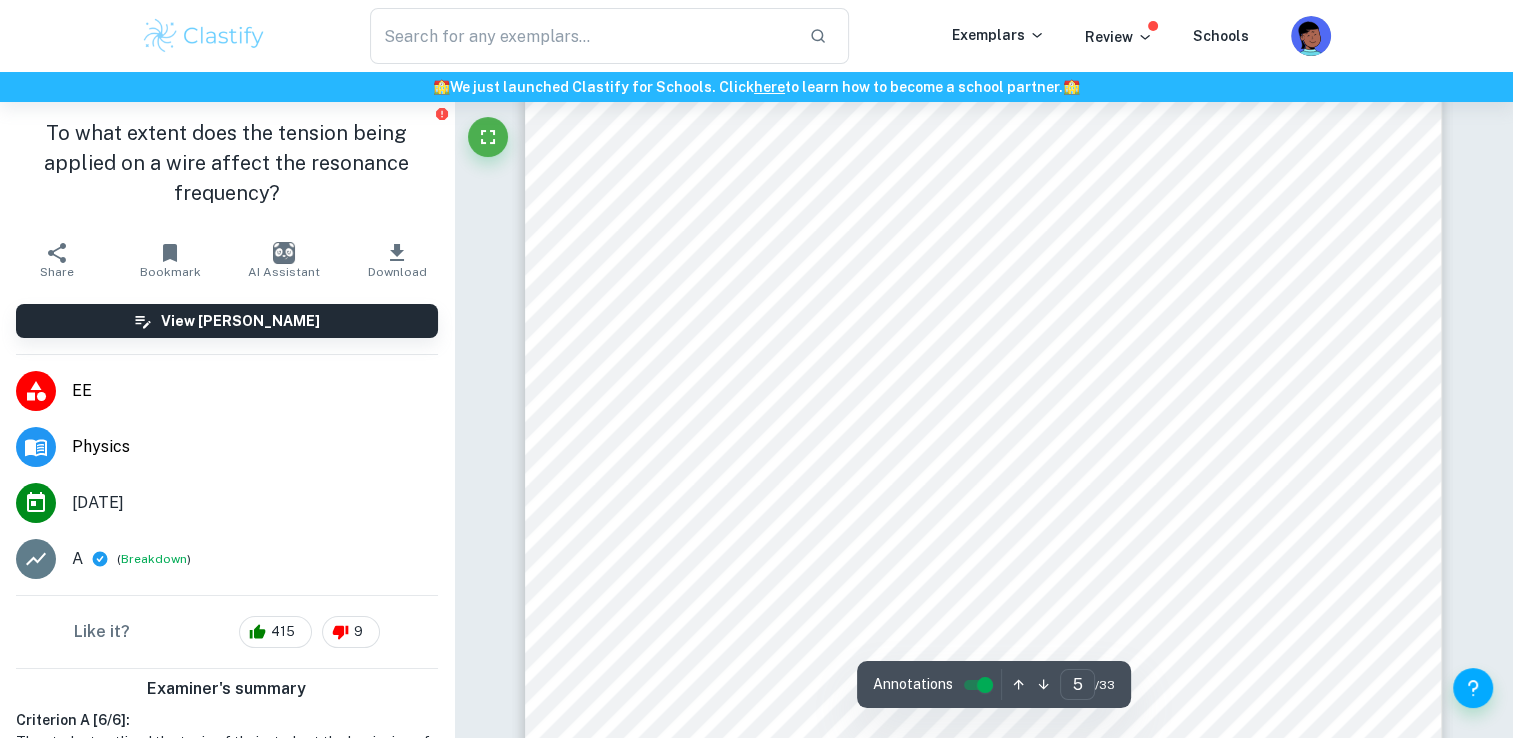 scroll, scrollTop: 4800, scrollLeft: 0, axis: vertical 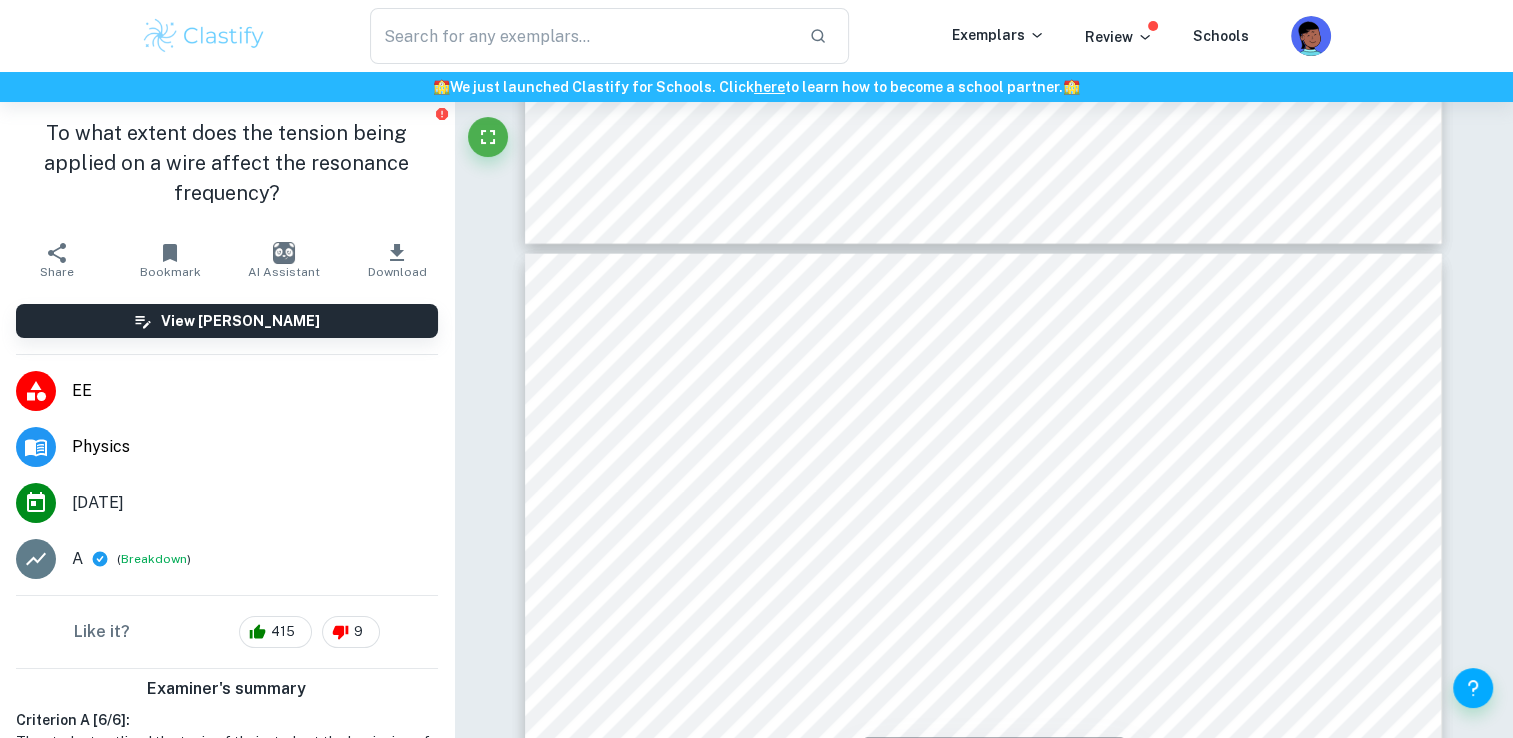 click 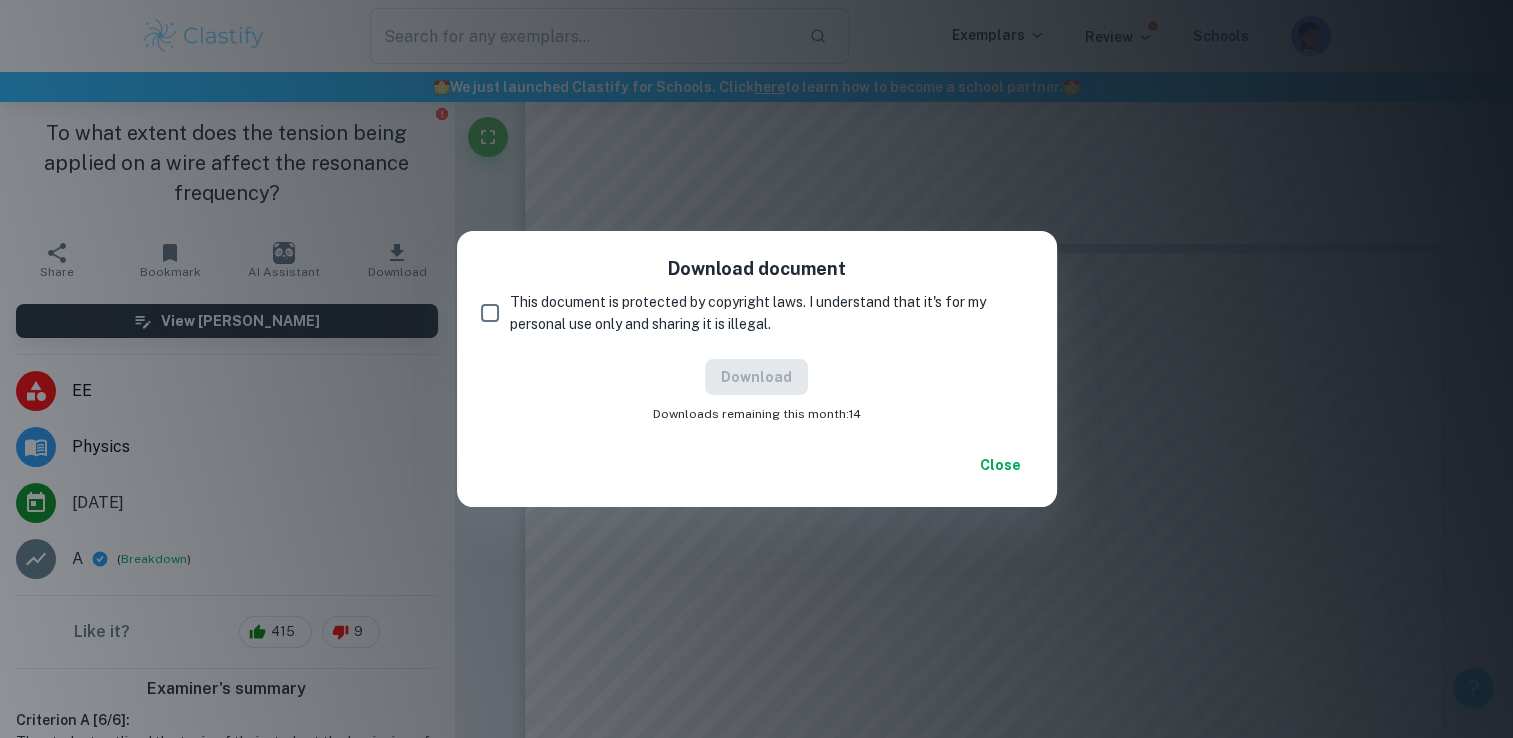 click on "This document is protected by copyright laws. I understand that it's for my personal use only and sharing it is illegal." at bounding box center (763, 313) 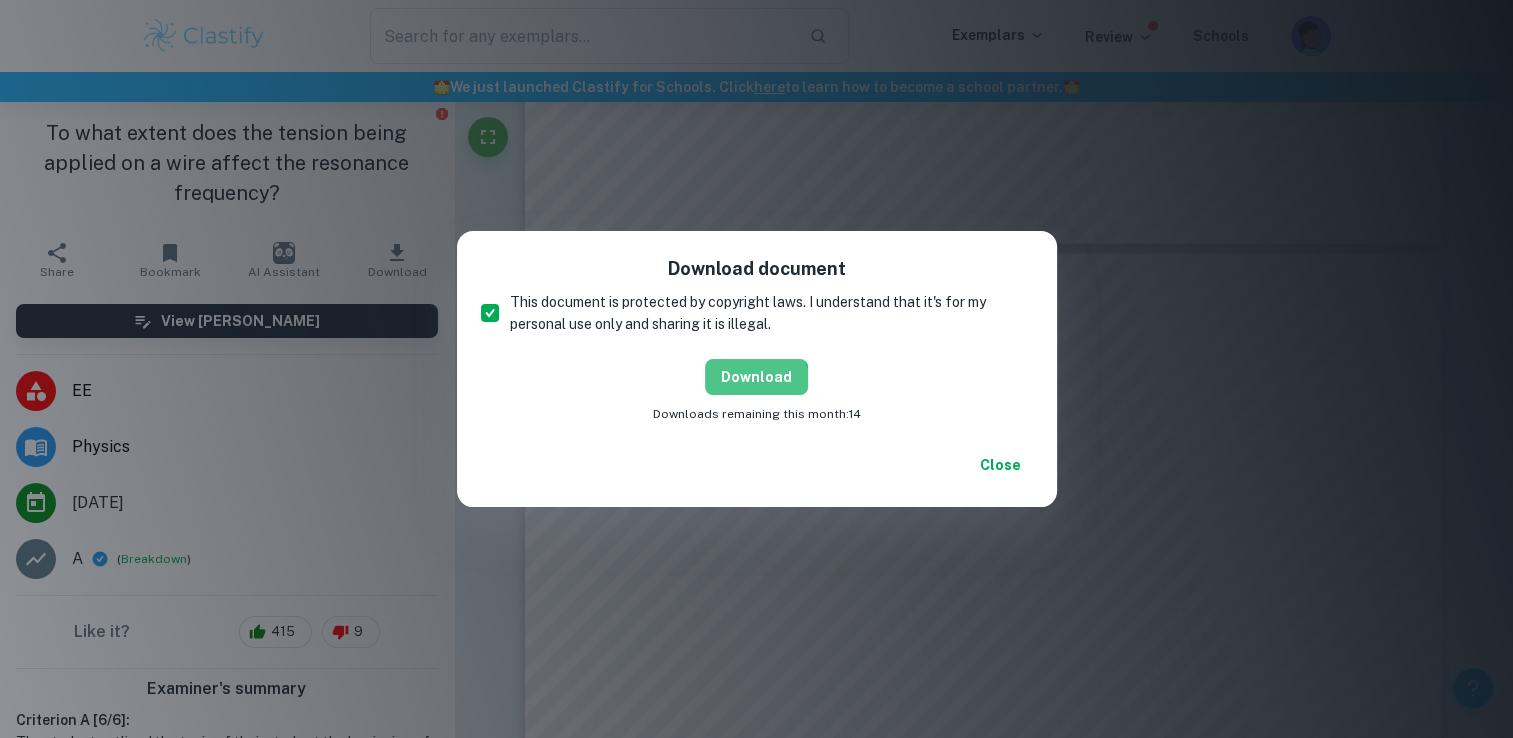 click on "Download" at bounding box center [756, 377] 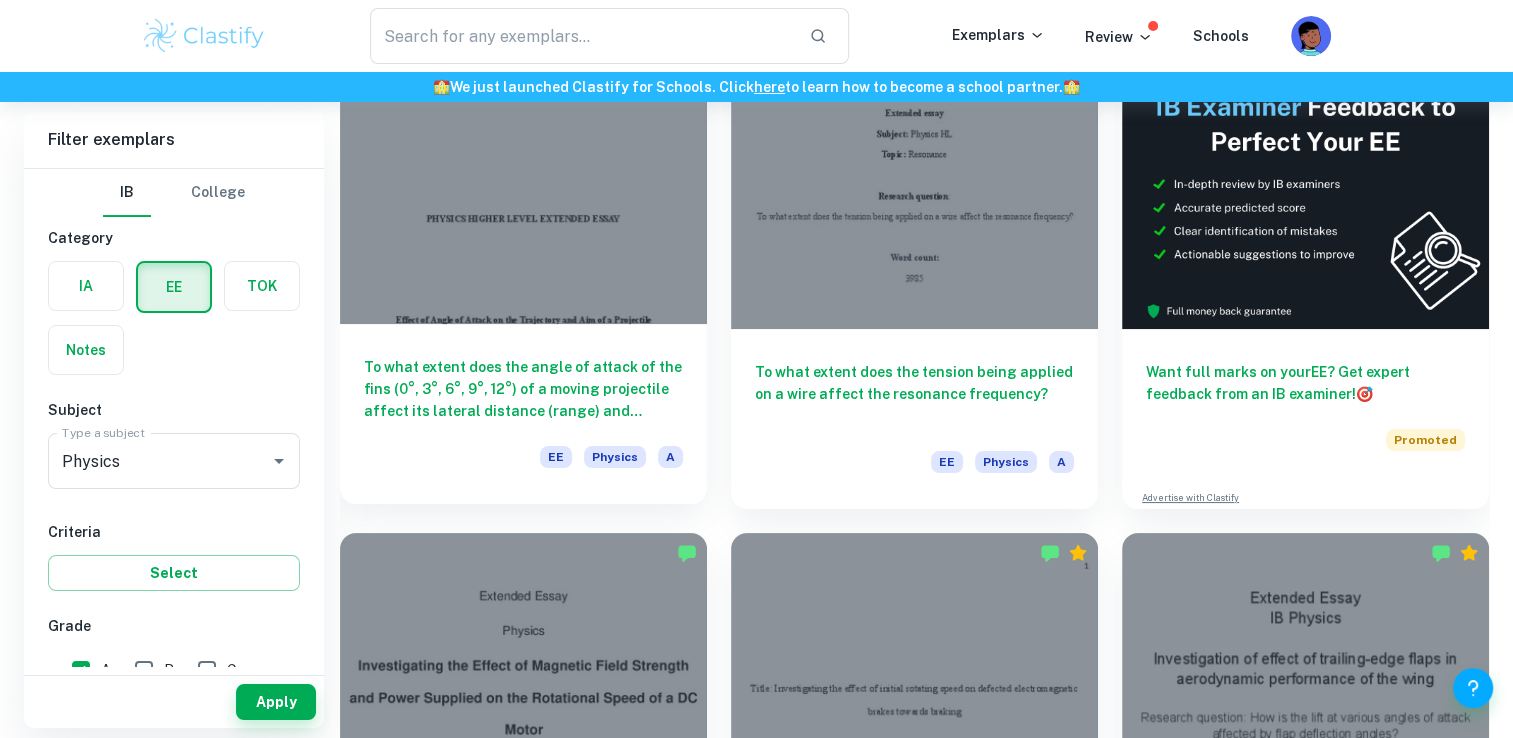 scroll, scrollTop: 0, scrollLeft: 0, axis: both 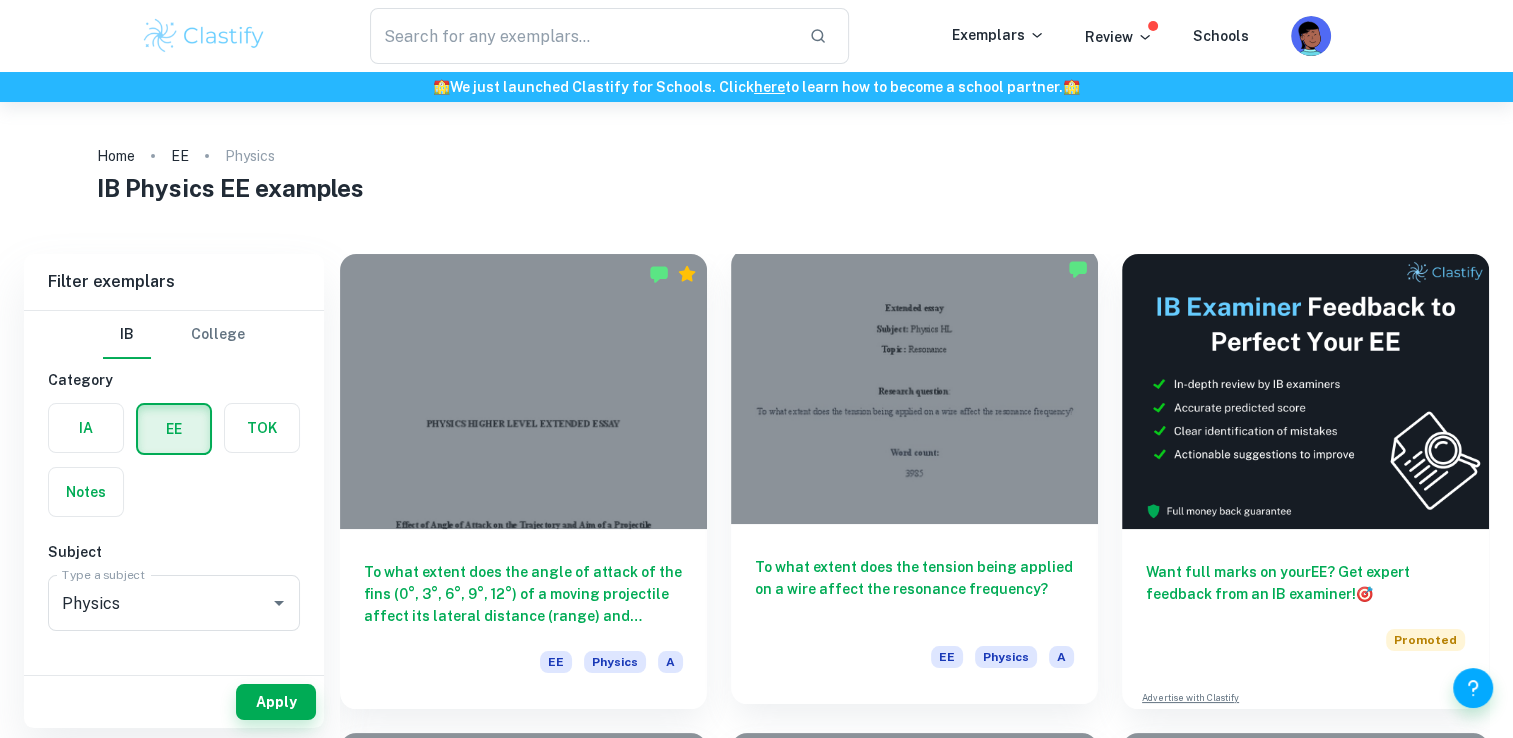 click at bounding box center [914, 386] 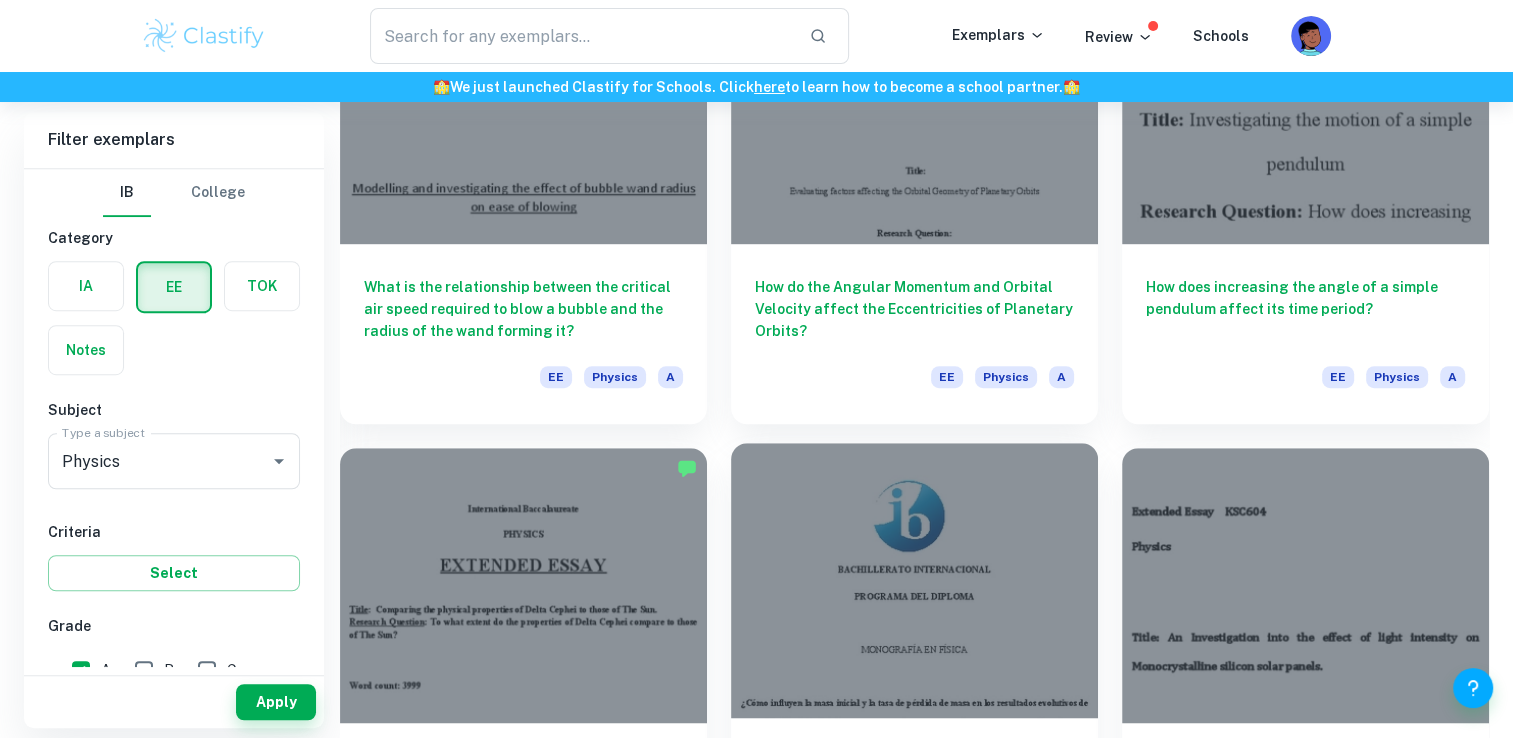 scroll, scrollTop: 1045, scrollLeft: 0, axis: vertical 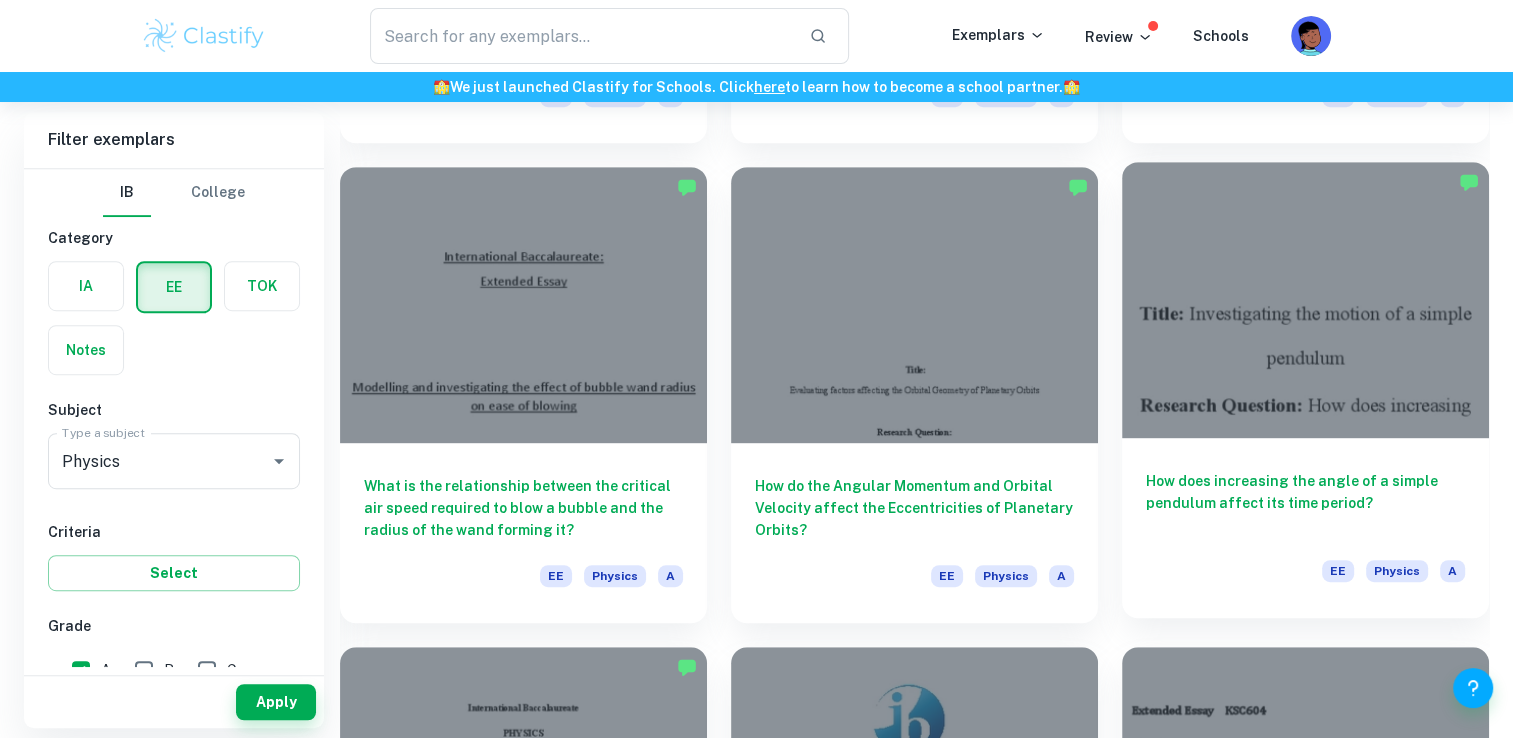 click on "How does increasing the angle of a simple pendulum affect its time period?" at bounding box center [1305, 503] 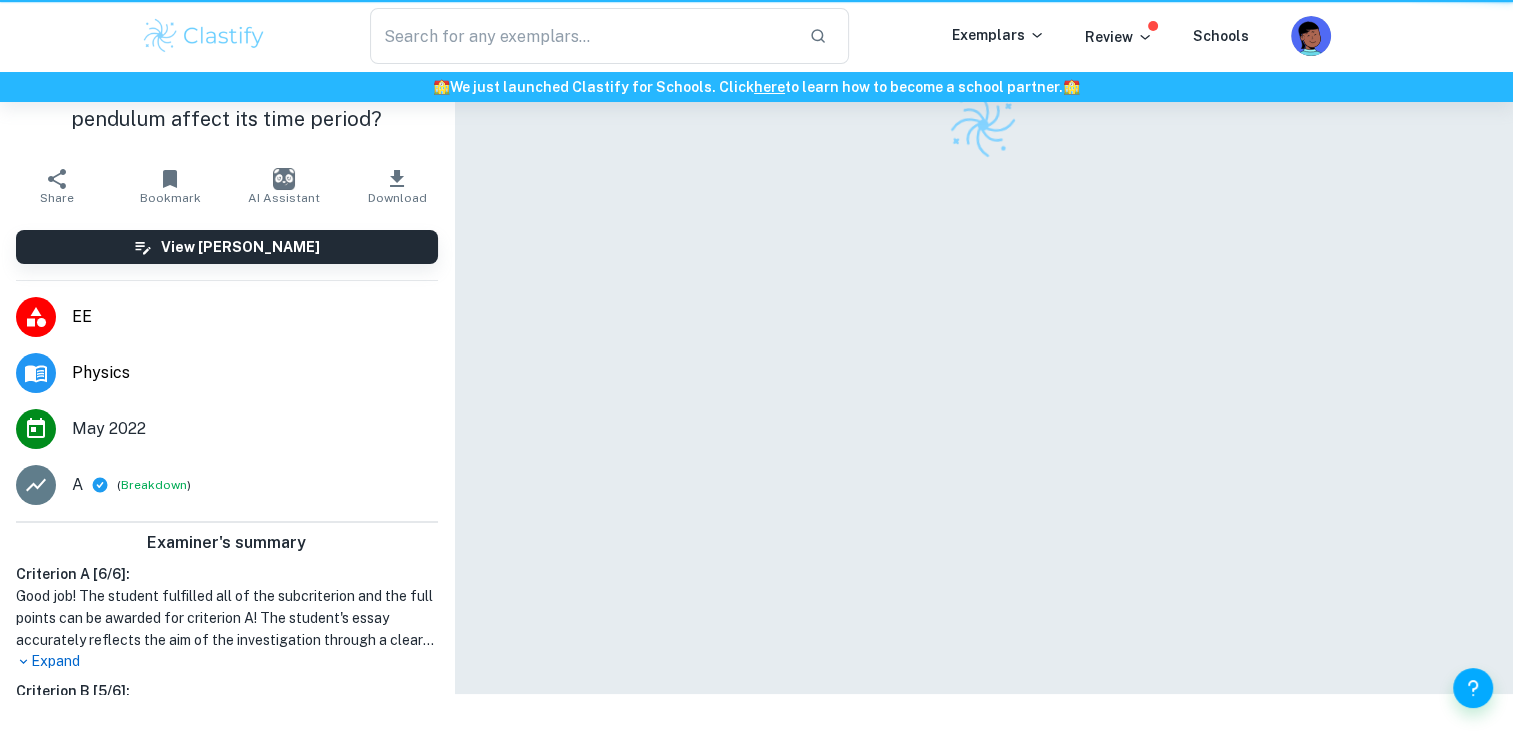 scroll, scrollTop: 0, scrollLeft: 0, axis: both 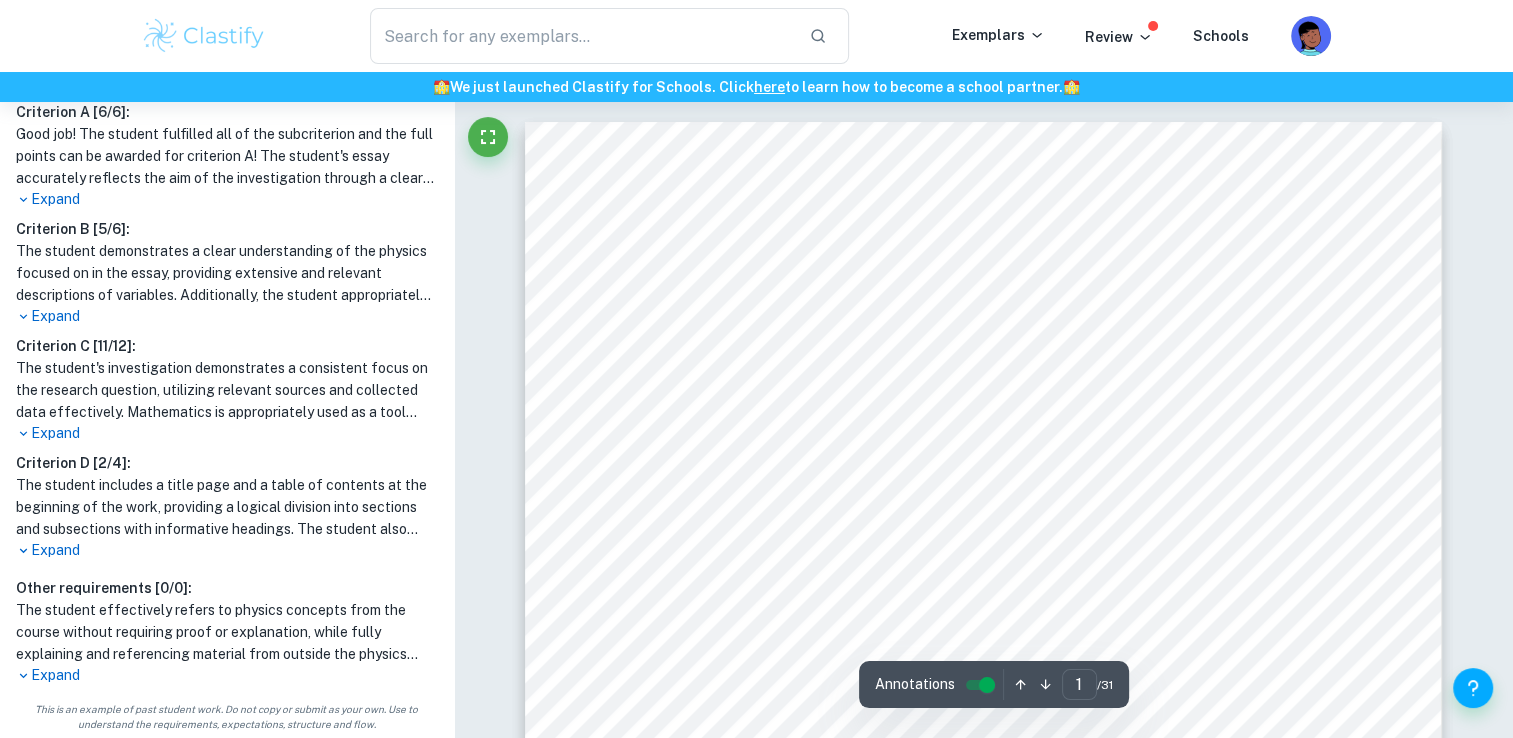 click on "Expand" at bounding box center [227, 433] 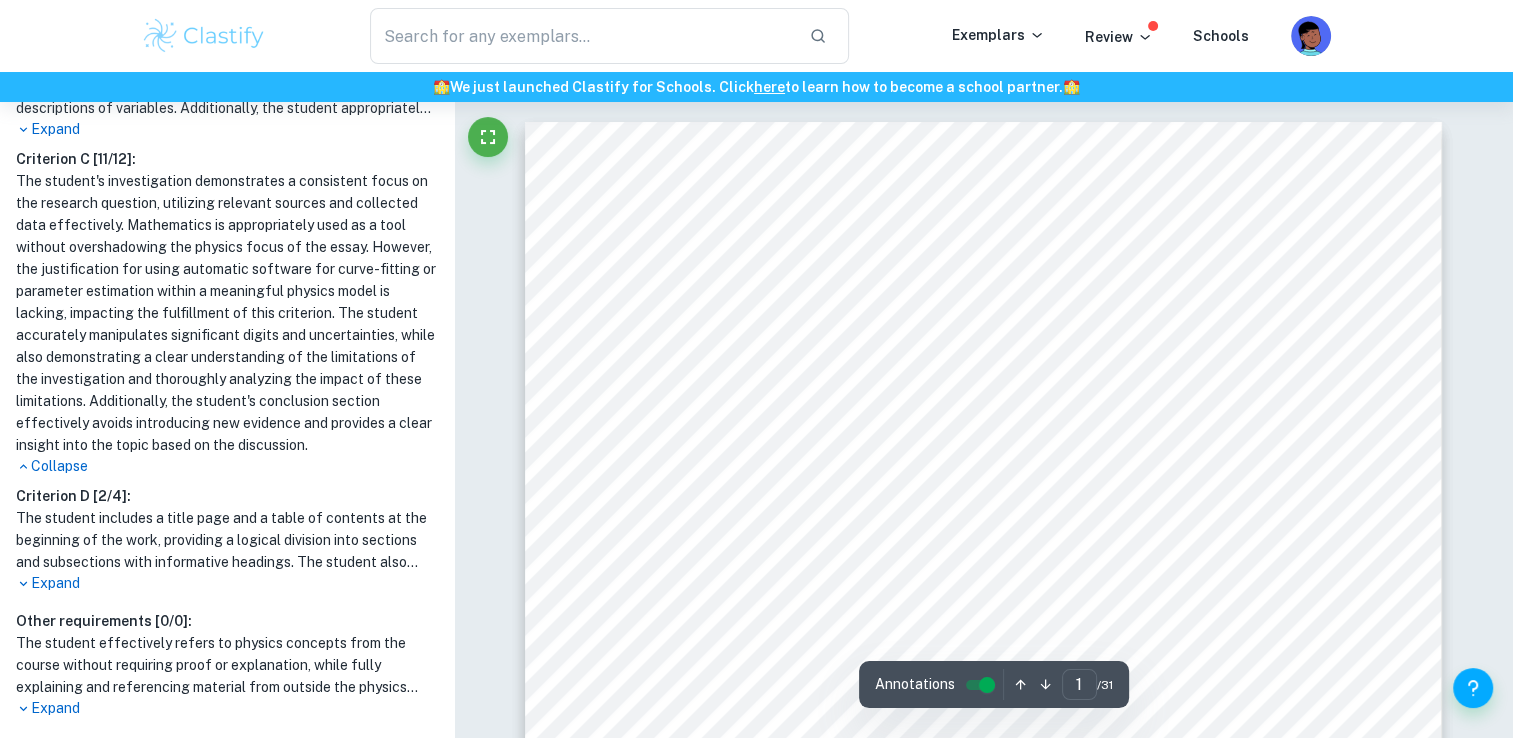 scroll, scrollTop: 778, scrollLeft: 0, axis: vertical 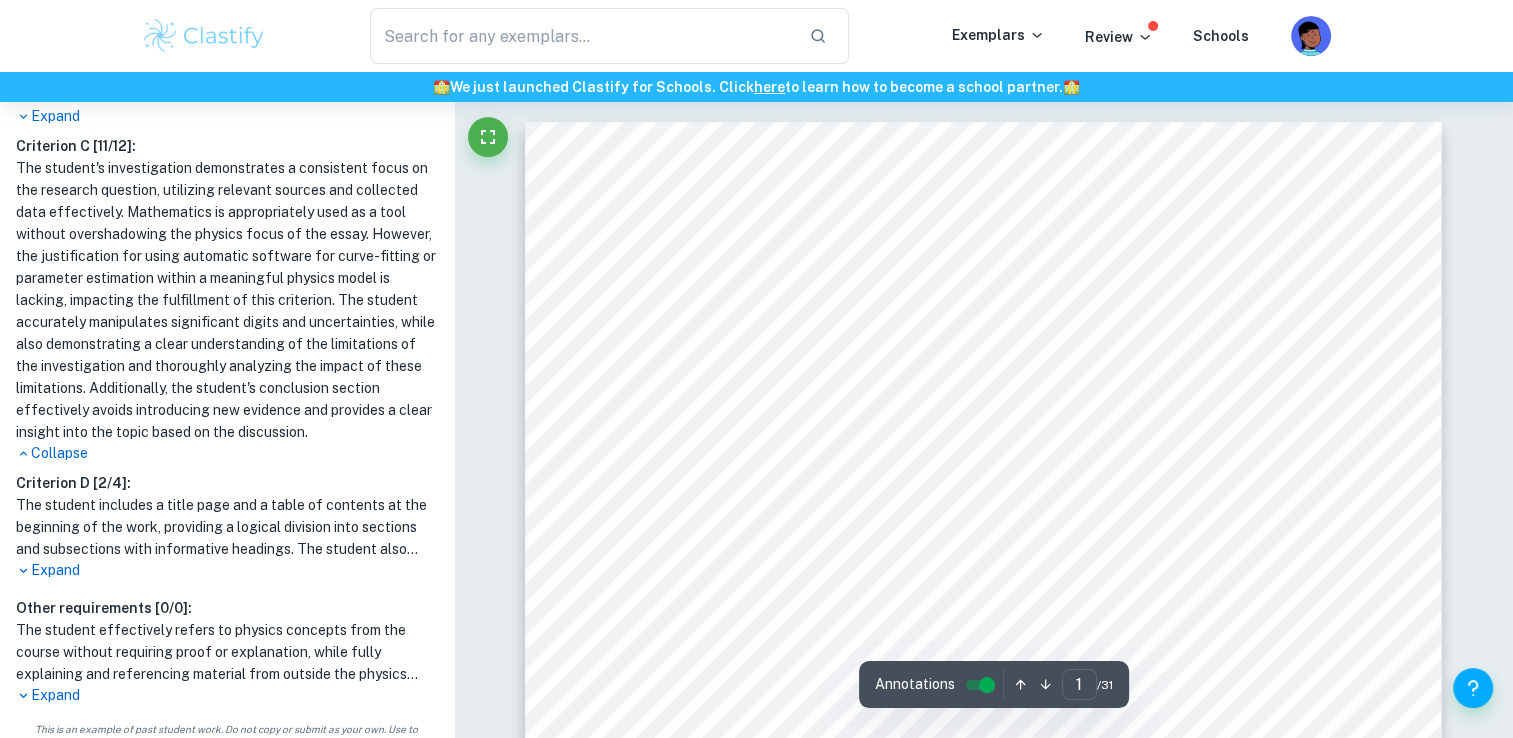 click on "Expand" at bounding box center [227, 570] 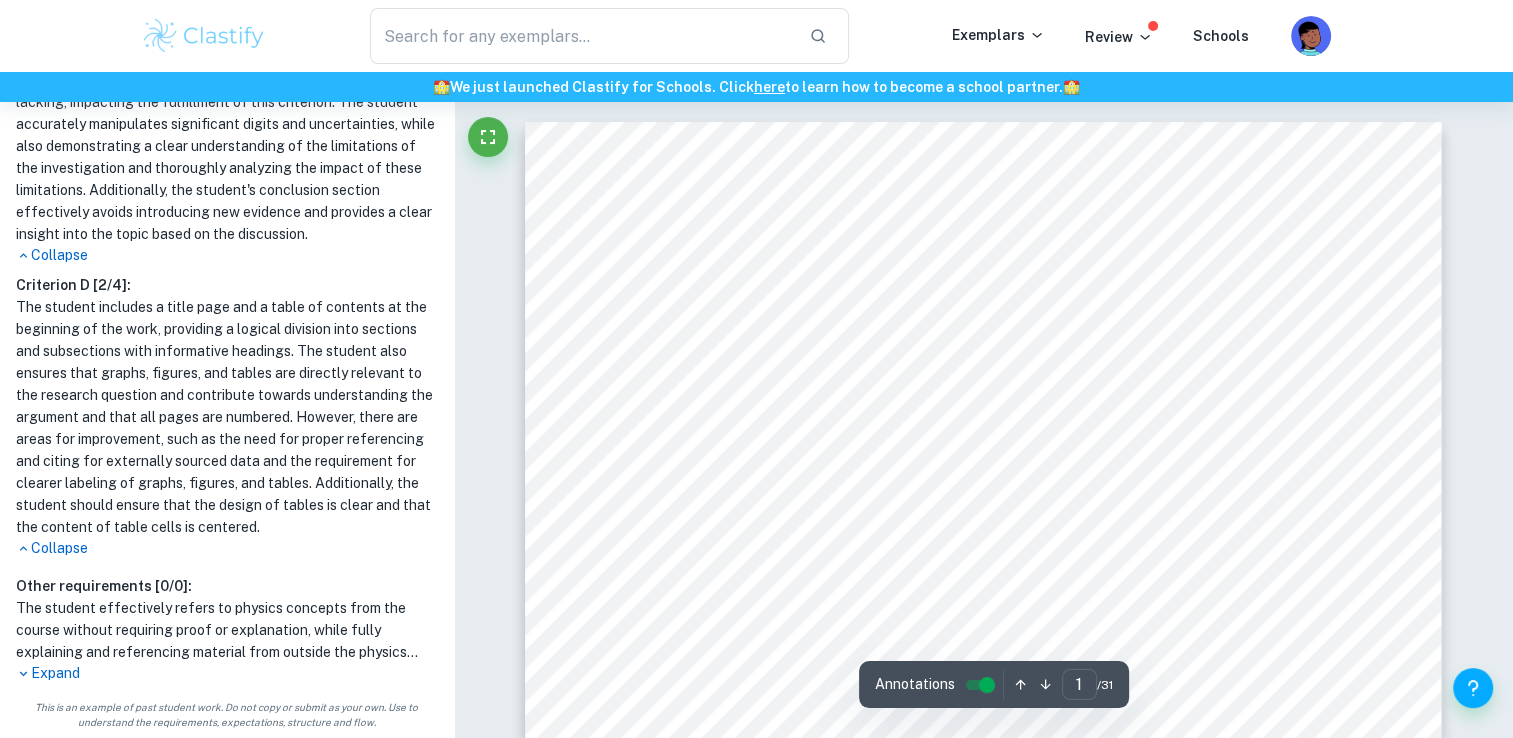 scroll, scrollTop: 1018, scrollLeft: 0, axis: vertical 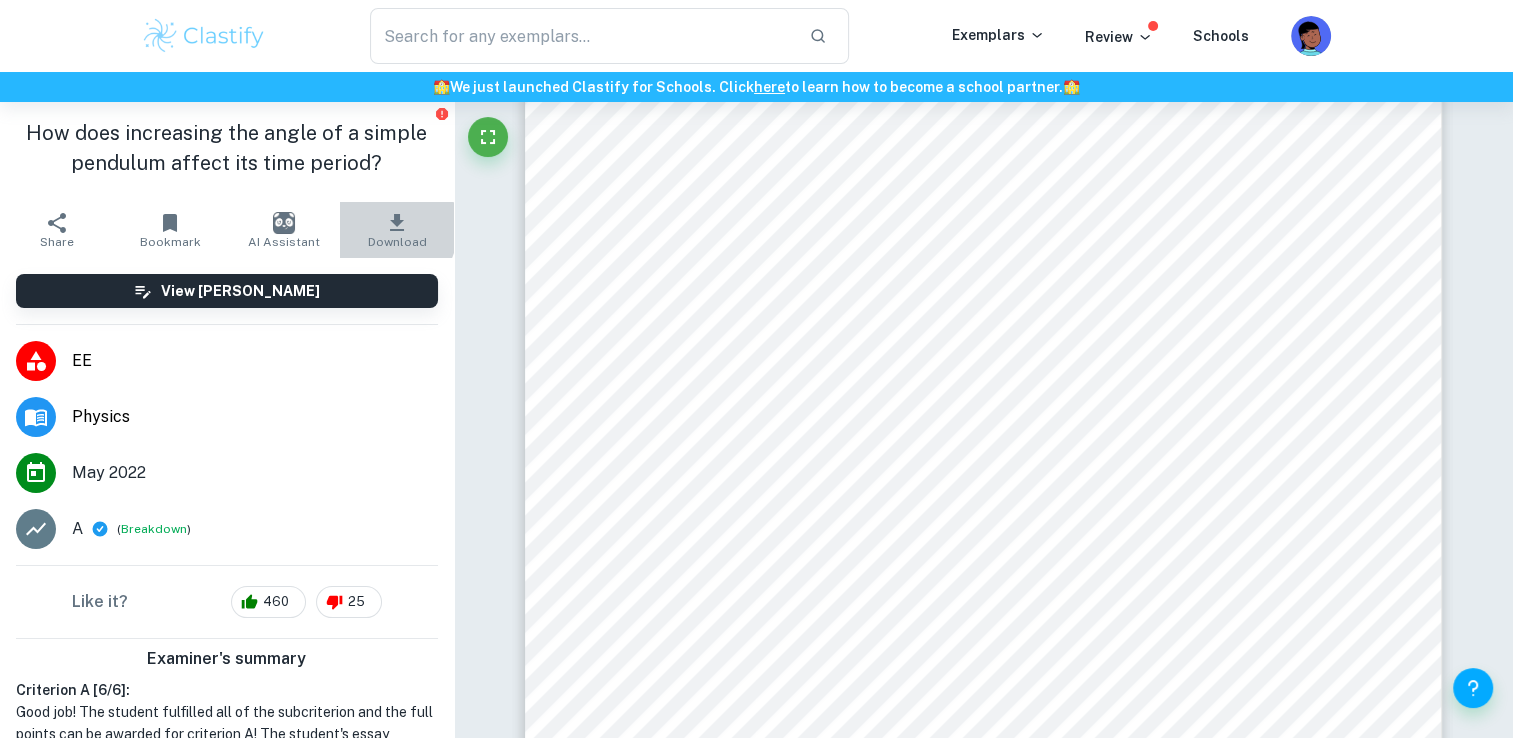 click 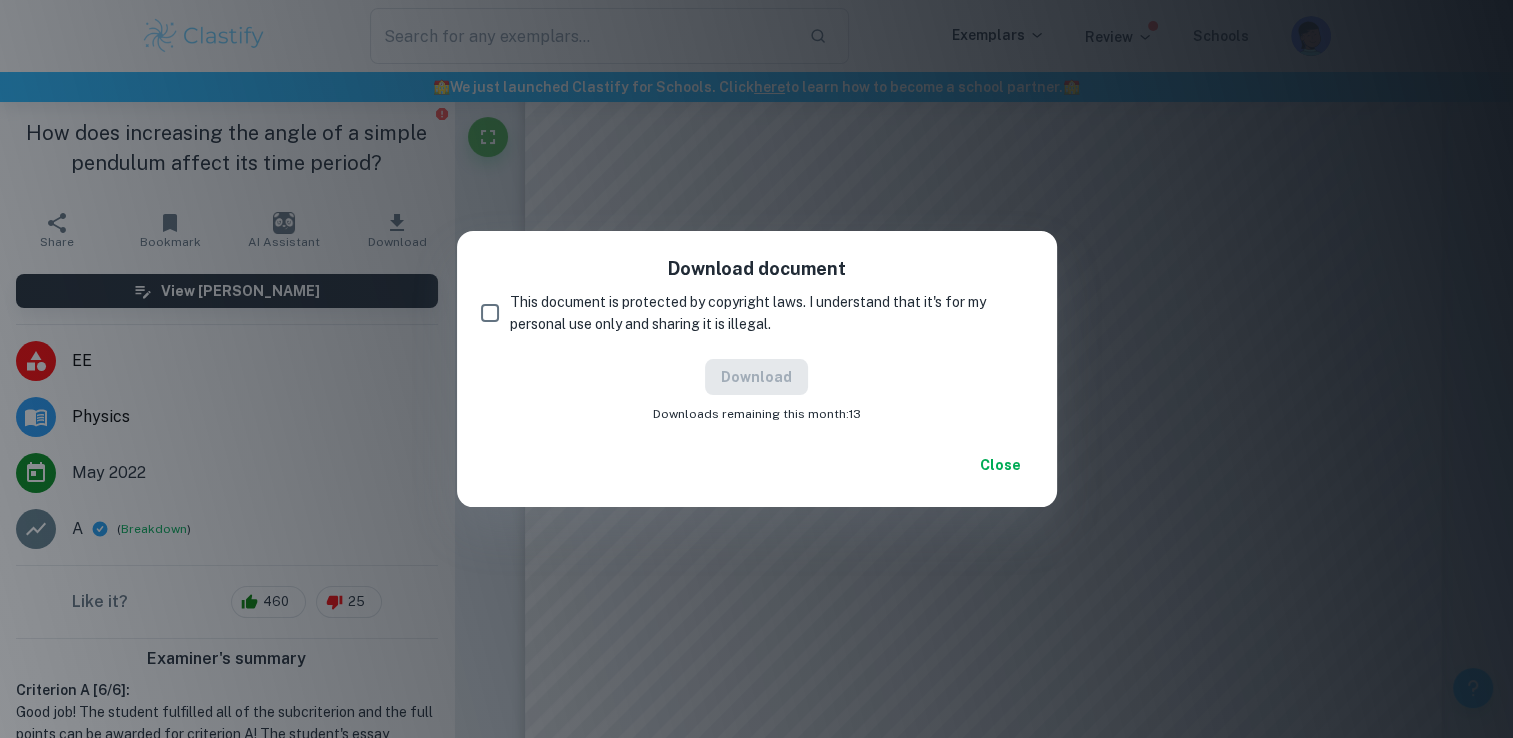 click on "This document is protected by copyright laws. I understand that it's for my personal use only and sharing it is illegal." at bounding box center (763, 313) 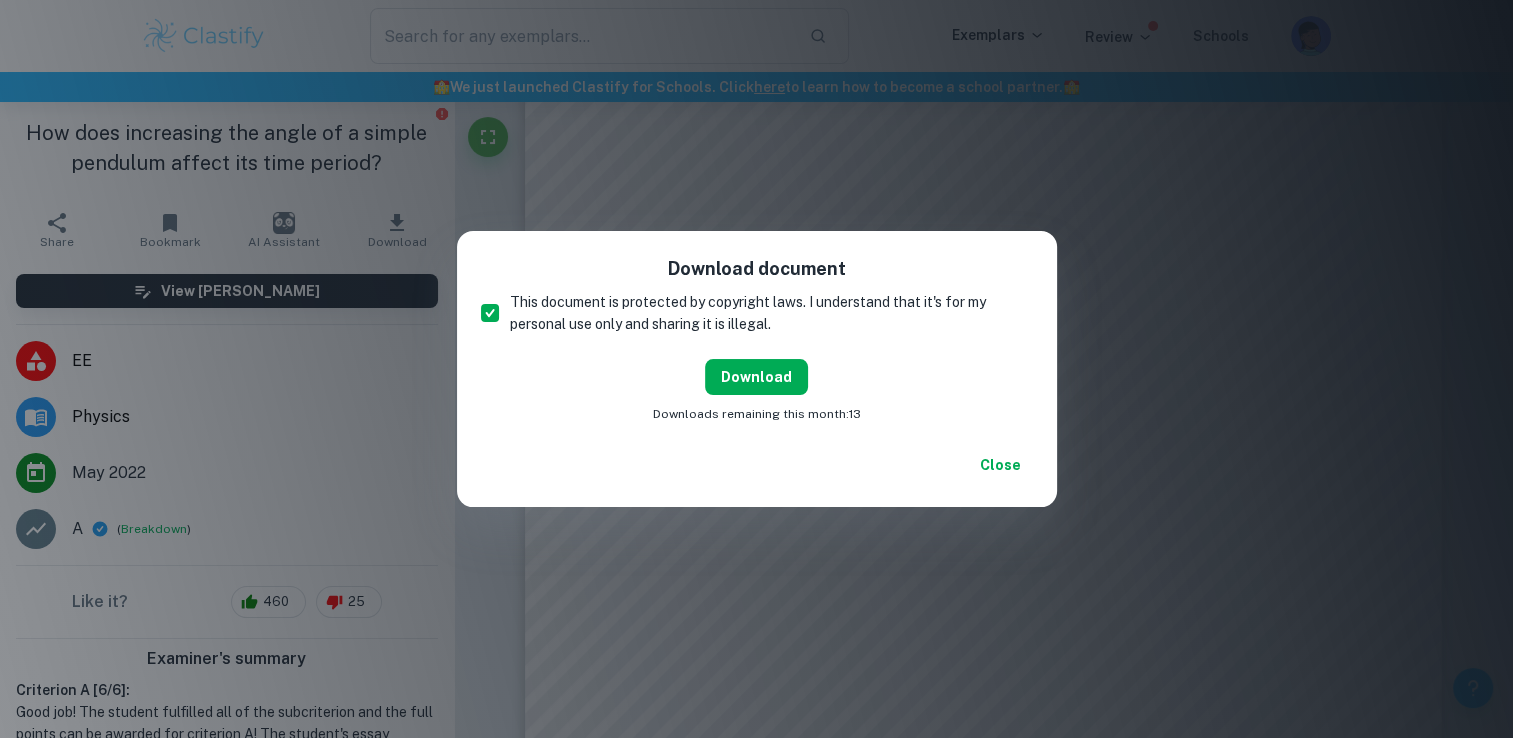 click on "Download" at bounding box center (756, 377) 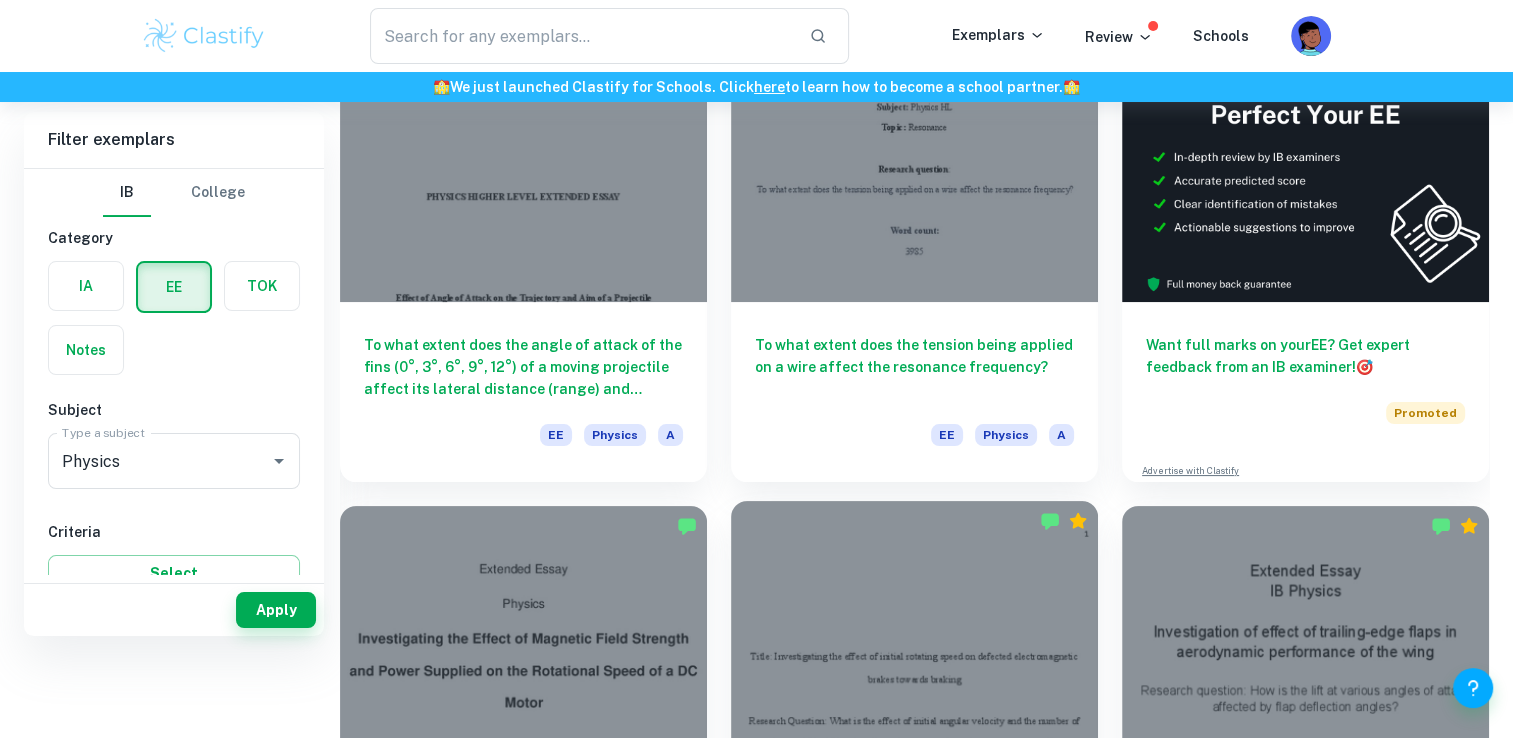 scroll, scrollTop: 0, scrollLeft: 0, axis: both 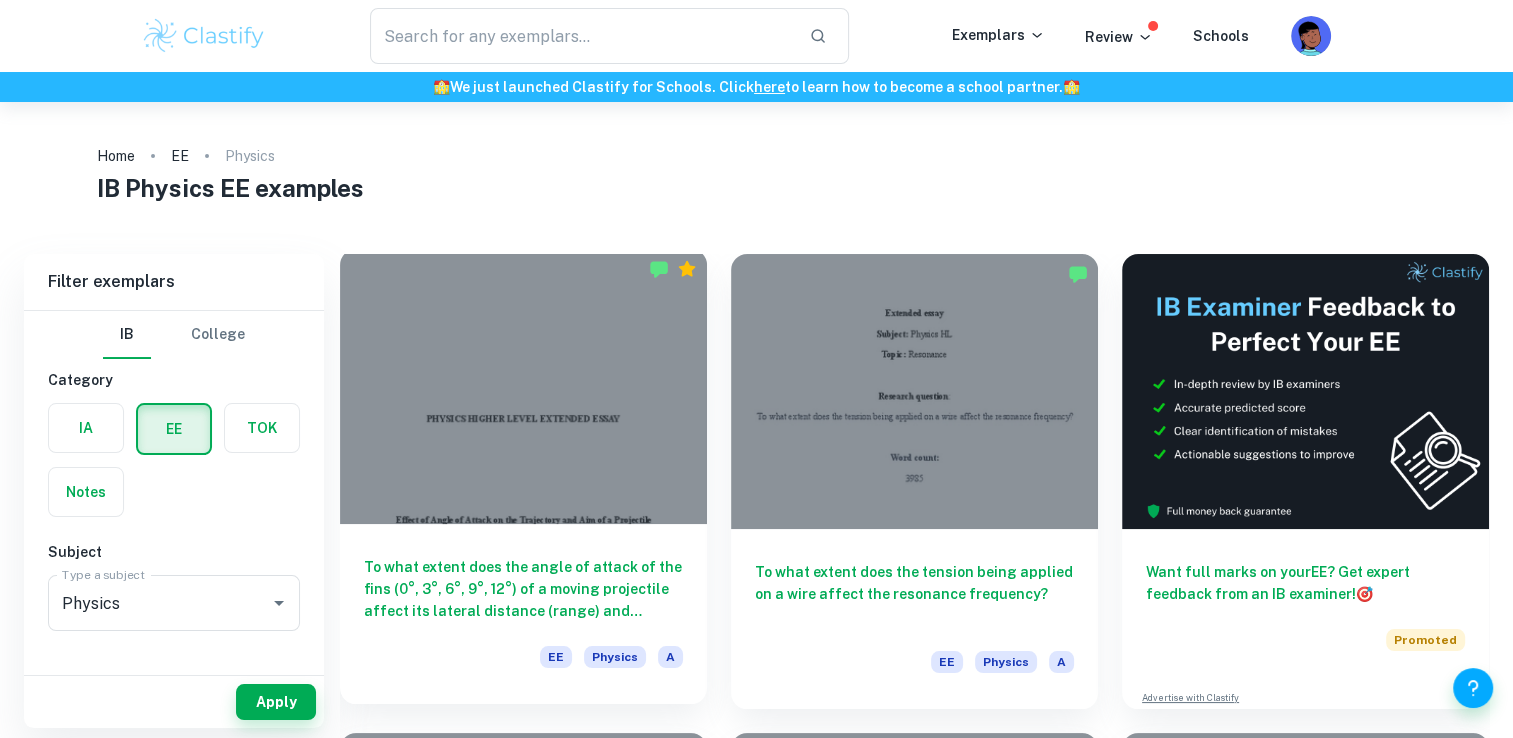 click on "To what extent does the angle of attack of the fins (0°, 3°, 6°, 9°, 12°) of a moving projectile affect its lateral distance (range) and apogee (maximal height), if initial velocity (2.7 m/s), shape, angle (60°), and launch environment are kept constant?" at bounding box center (523, 589) 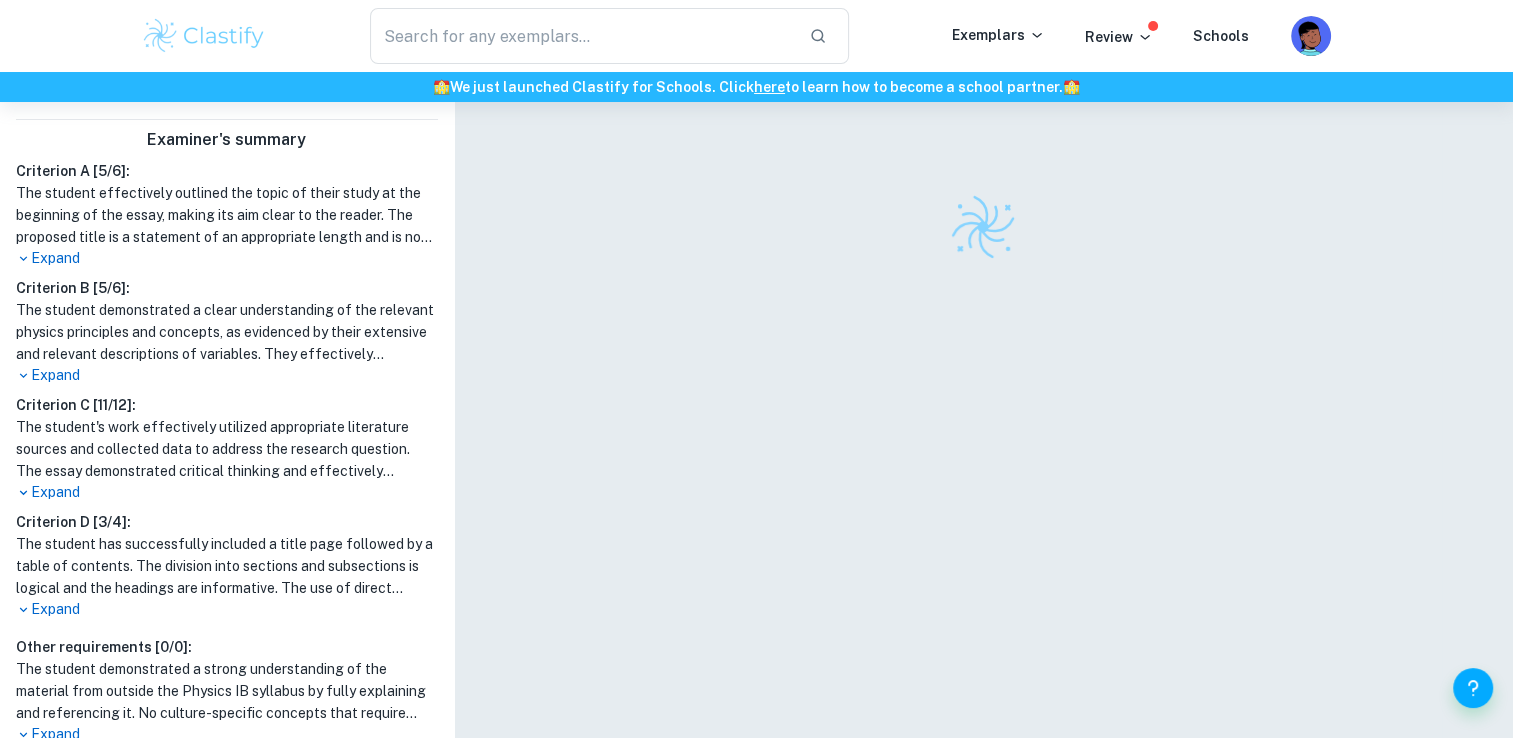 scroll, scrollTop: 698, scrollLeft: 0, axis: vertical 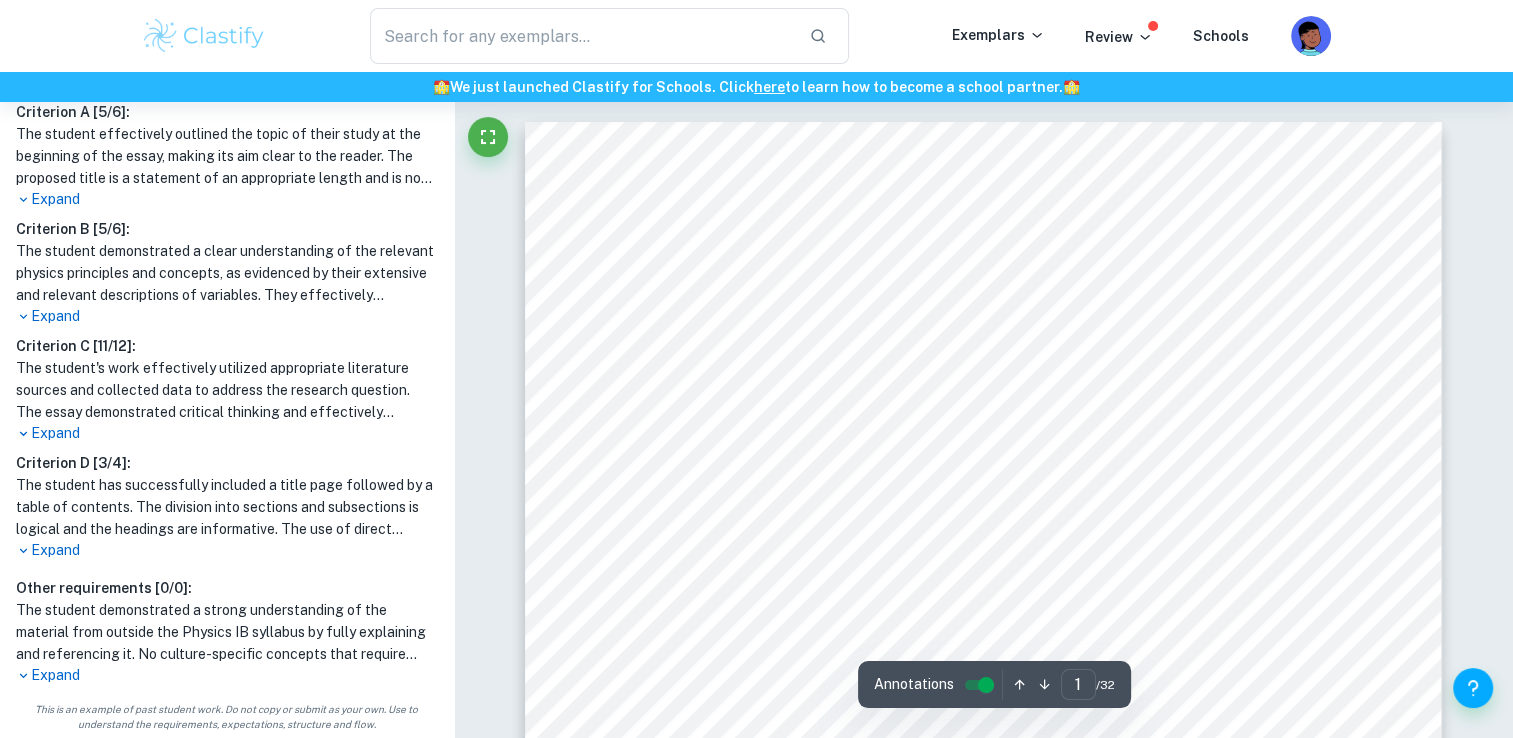 click on "Expand" at bounding box center (227, 675) 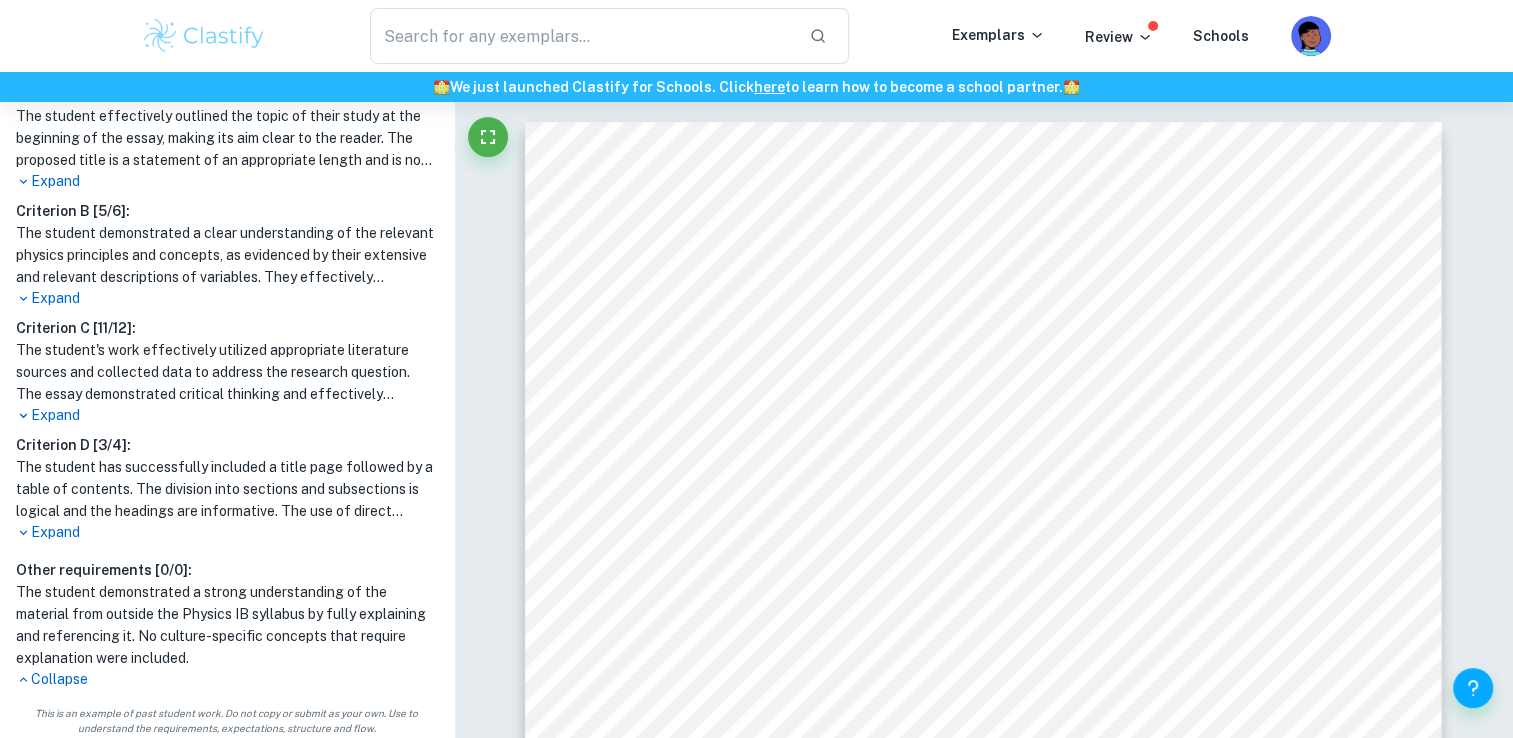 scroll, scrollTop: 720, scrollLeft: 0, axis: vertical 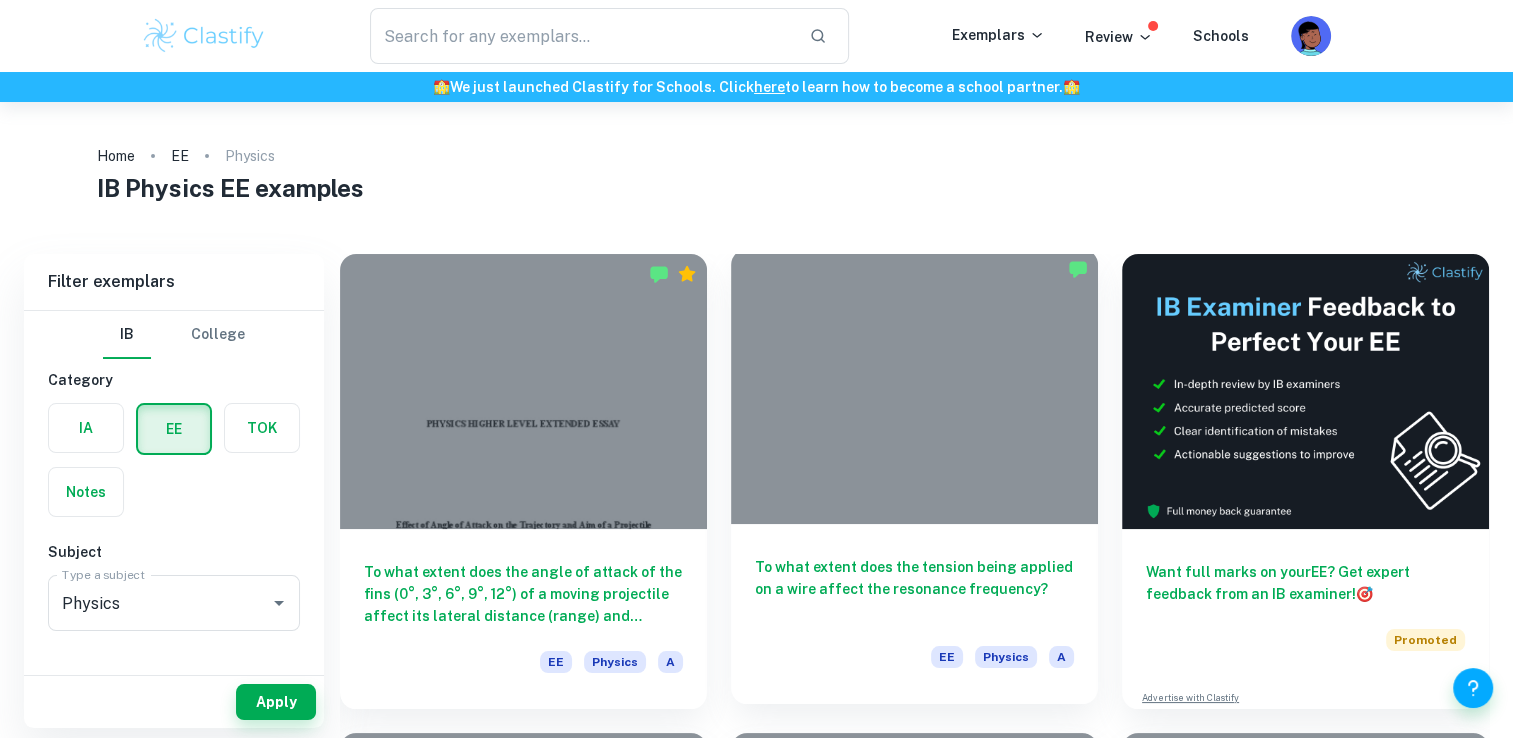 click on "To what extent does the tension being applied on a wire affect the resonance frequency? EE Physics A" at bounding box center [914, 614] 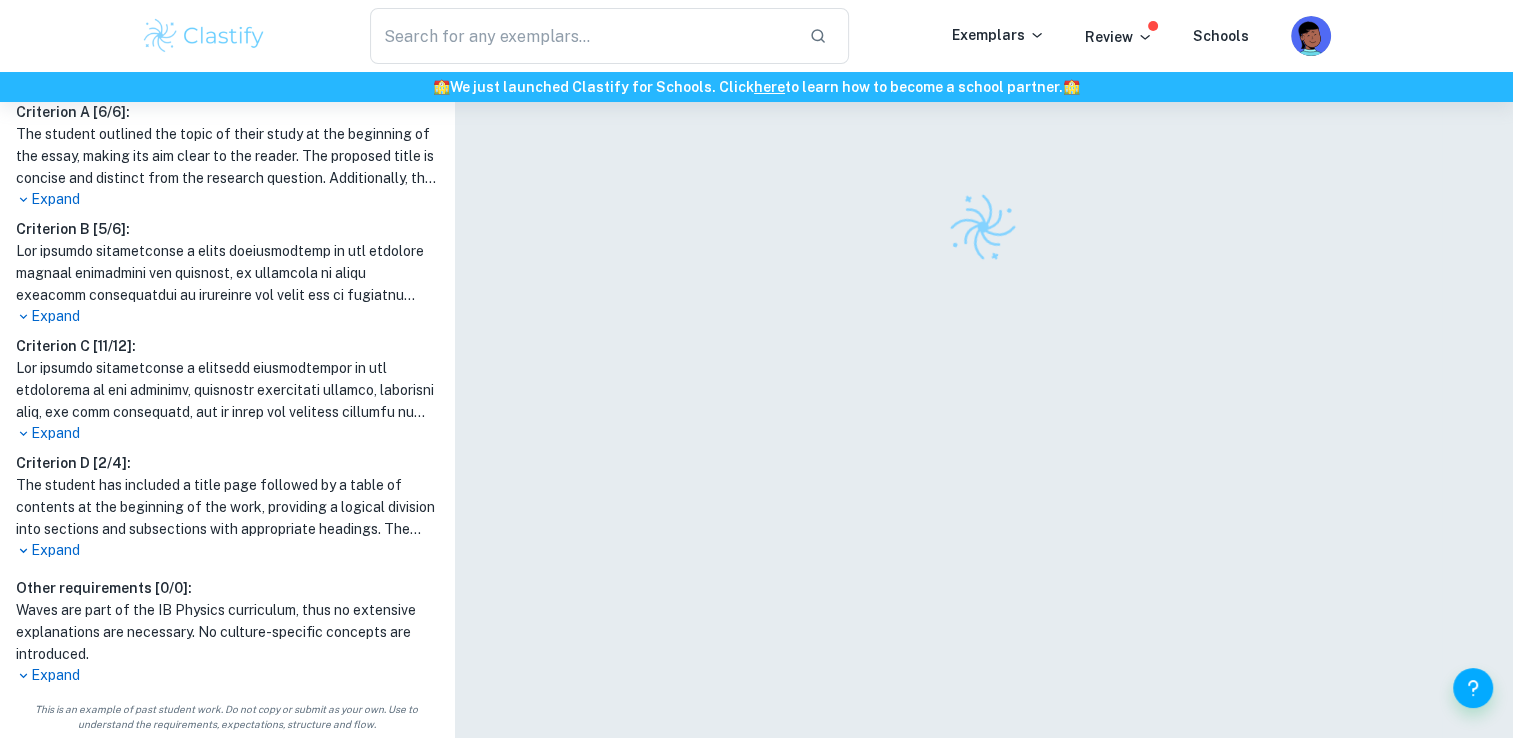 scroll, scrollTop: 208, scrollLeft: 0, axis: vertical 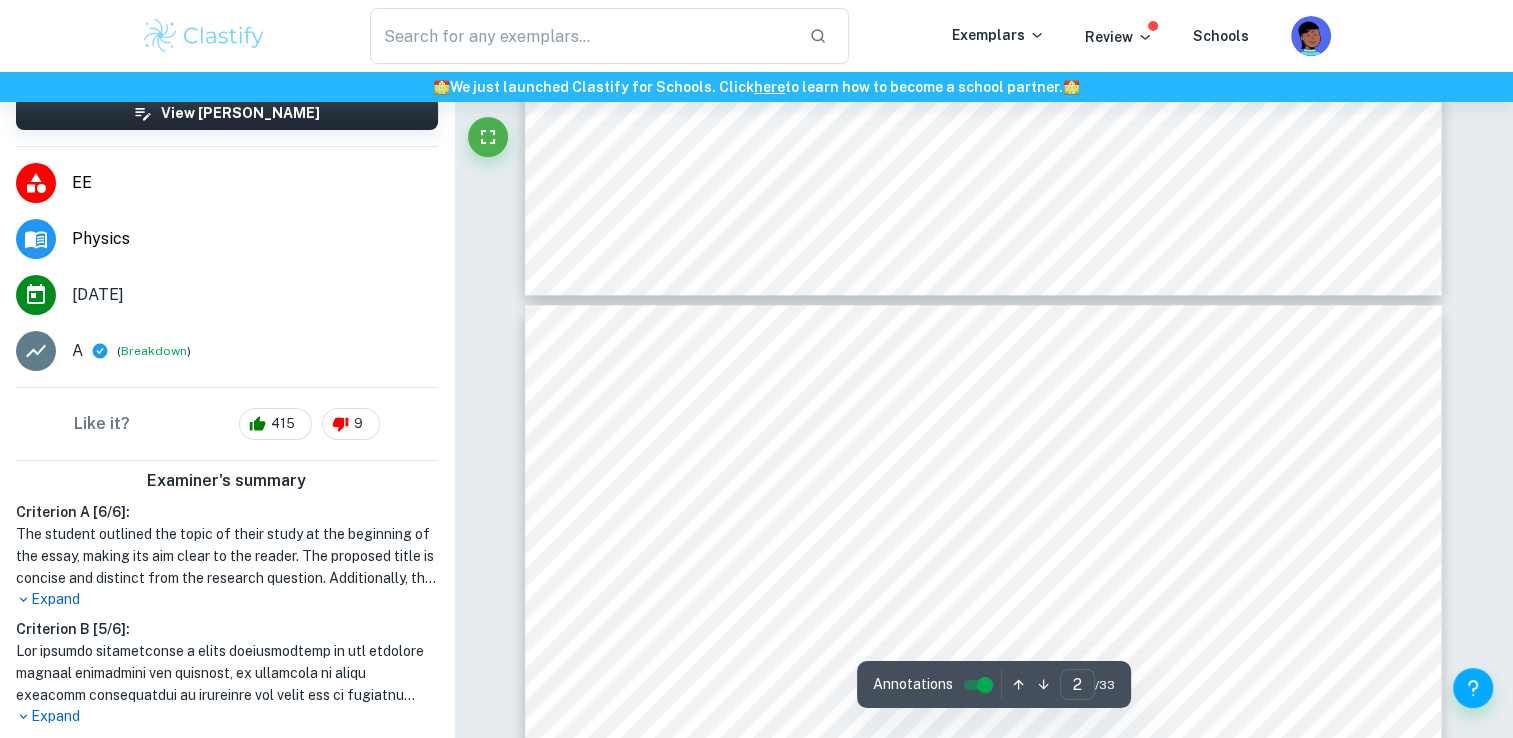 type on "3" 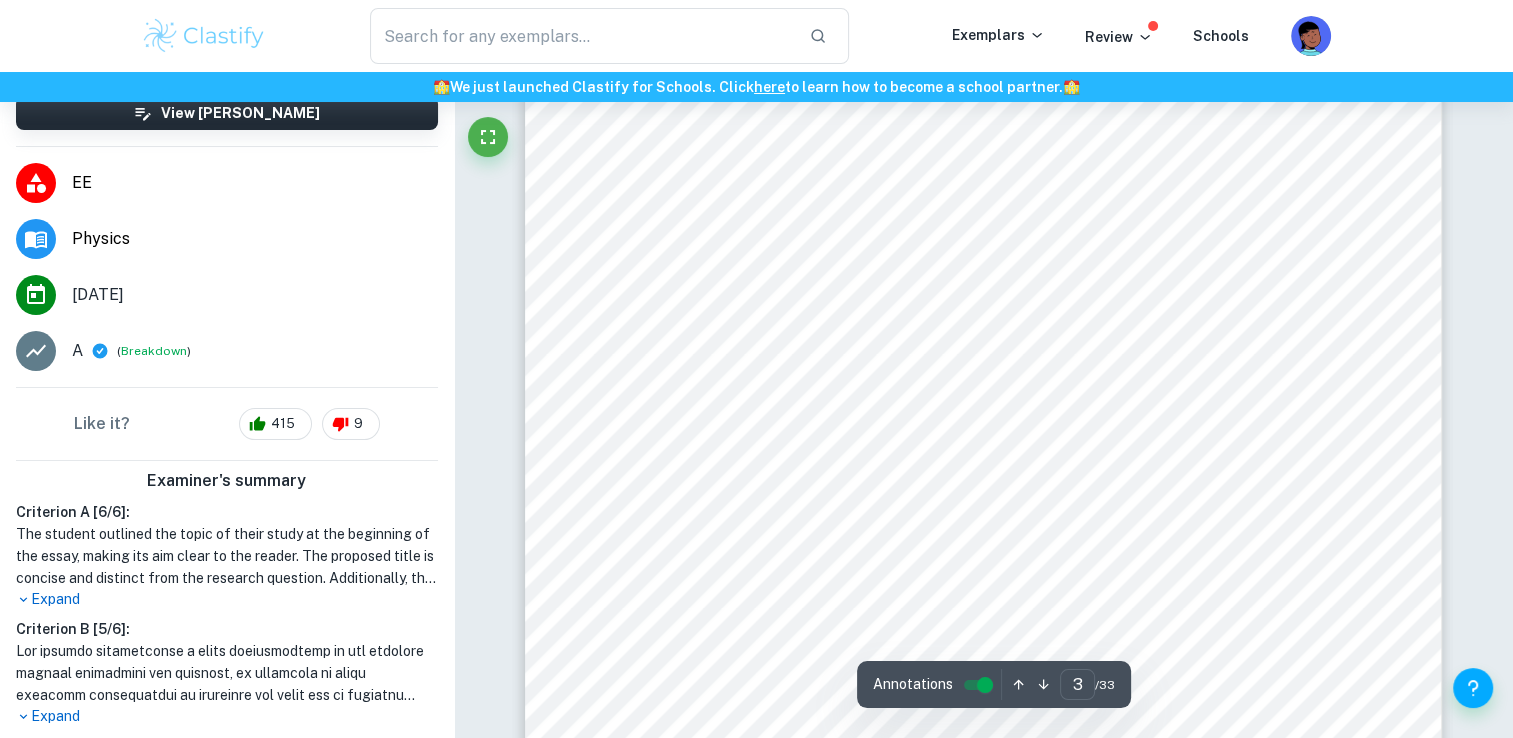 scroll, scrollTop: 3100, scrollLeft: 0, axis: vertical 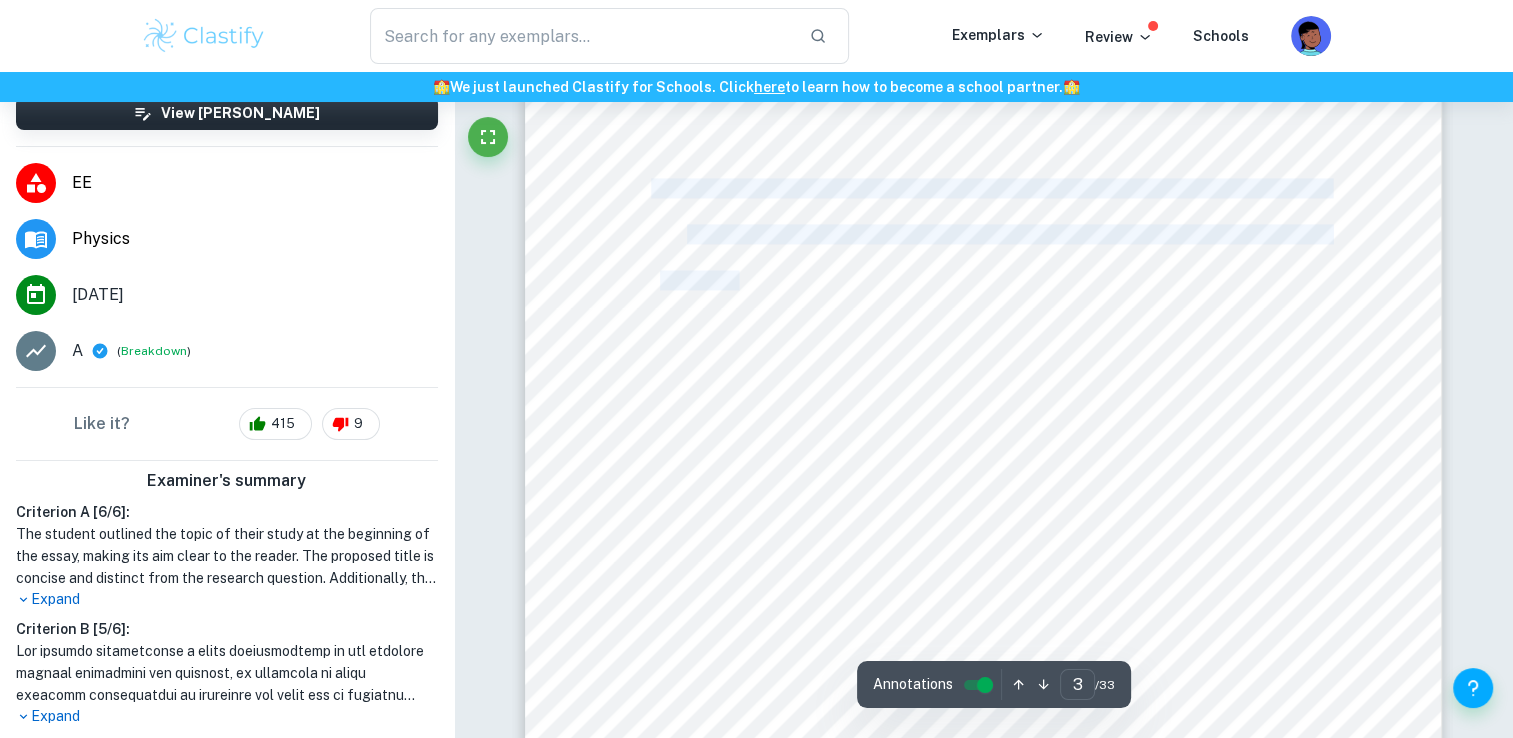drag, startPoint x: 731, startPoint y: 240, endPoint x: 739, endPoint y: 274, distance: 34.928497 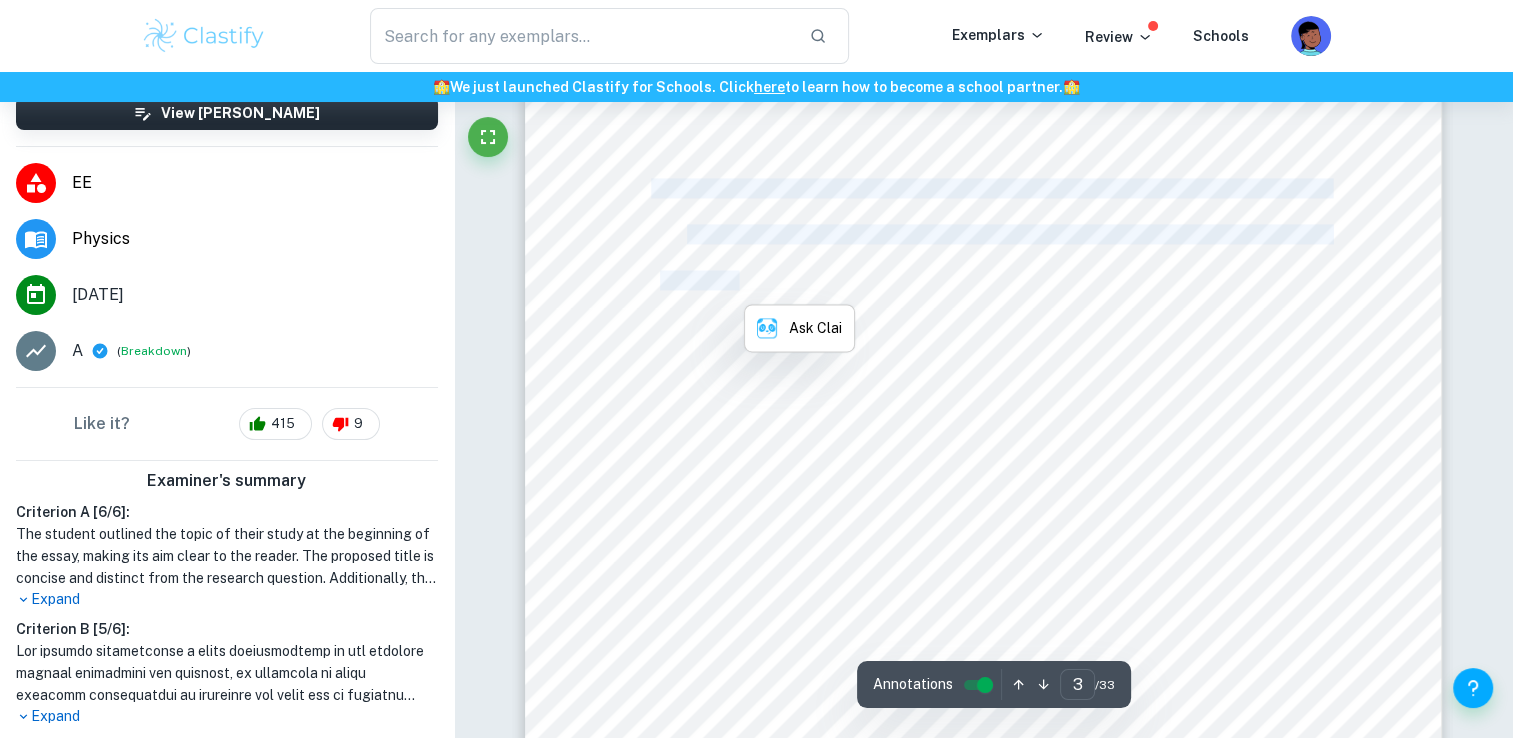 click on "Conclusion:.............................................................................................................................. 20" at bounding box center [994, 281] 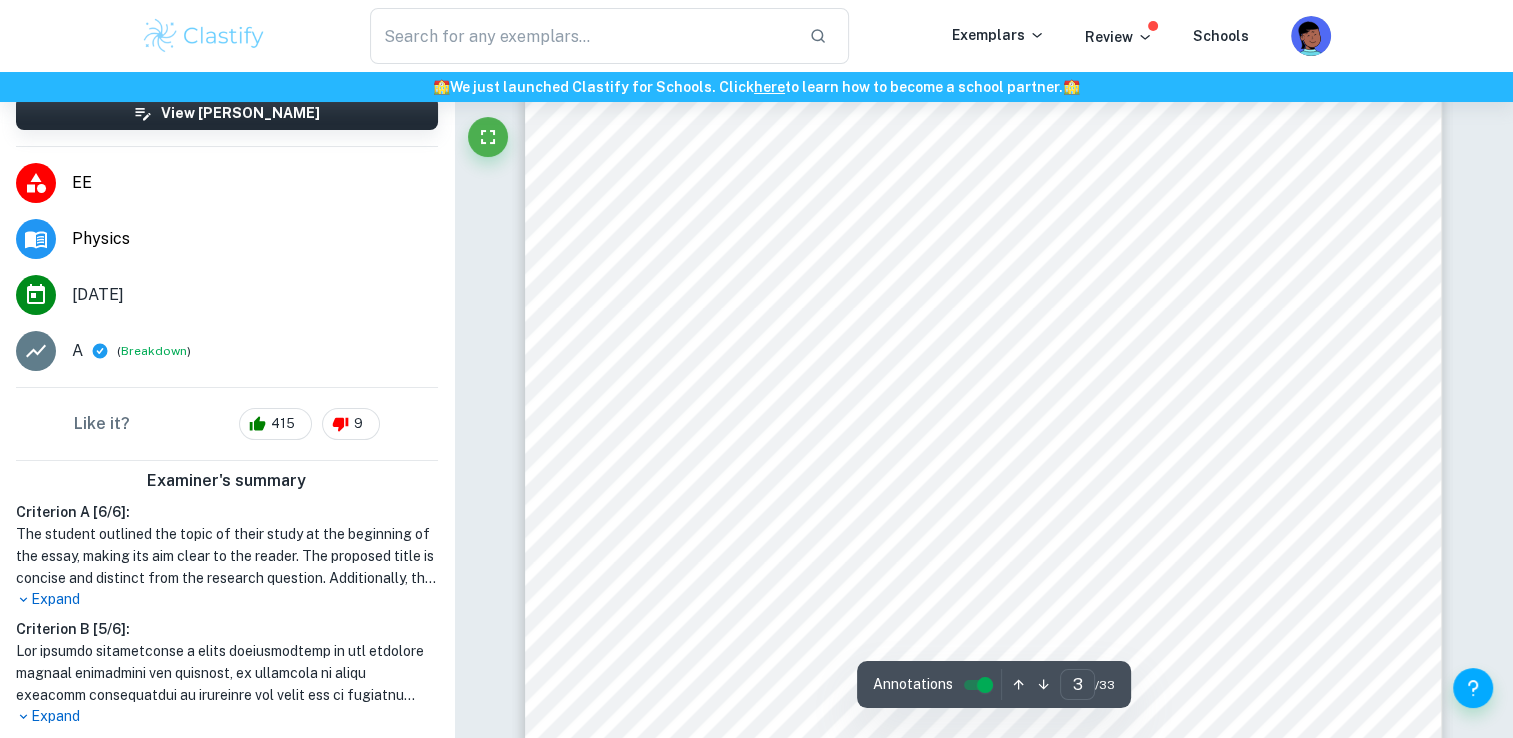 click on "5. Data Analysis............................................................................................................................12 Calculations:............................................................................................................................ 12 1. Calculating the linear mass density (for the second set of data) :........................................12 Qualitative/quantitative analysis:.............................................................................................13 Calculating Uncertainty of the frequency measured:...............................................................14 Calculations of uncertainties:...................................................................................................15 1. Percentage uncertainty of mass:.....................................................................................15 2. Percentage uncertainty of frequency:.............................................................................15" at bounding box center (983, 155) 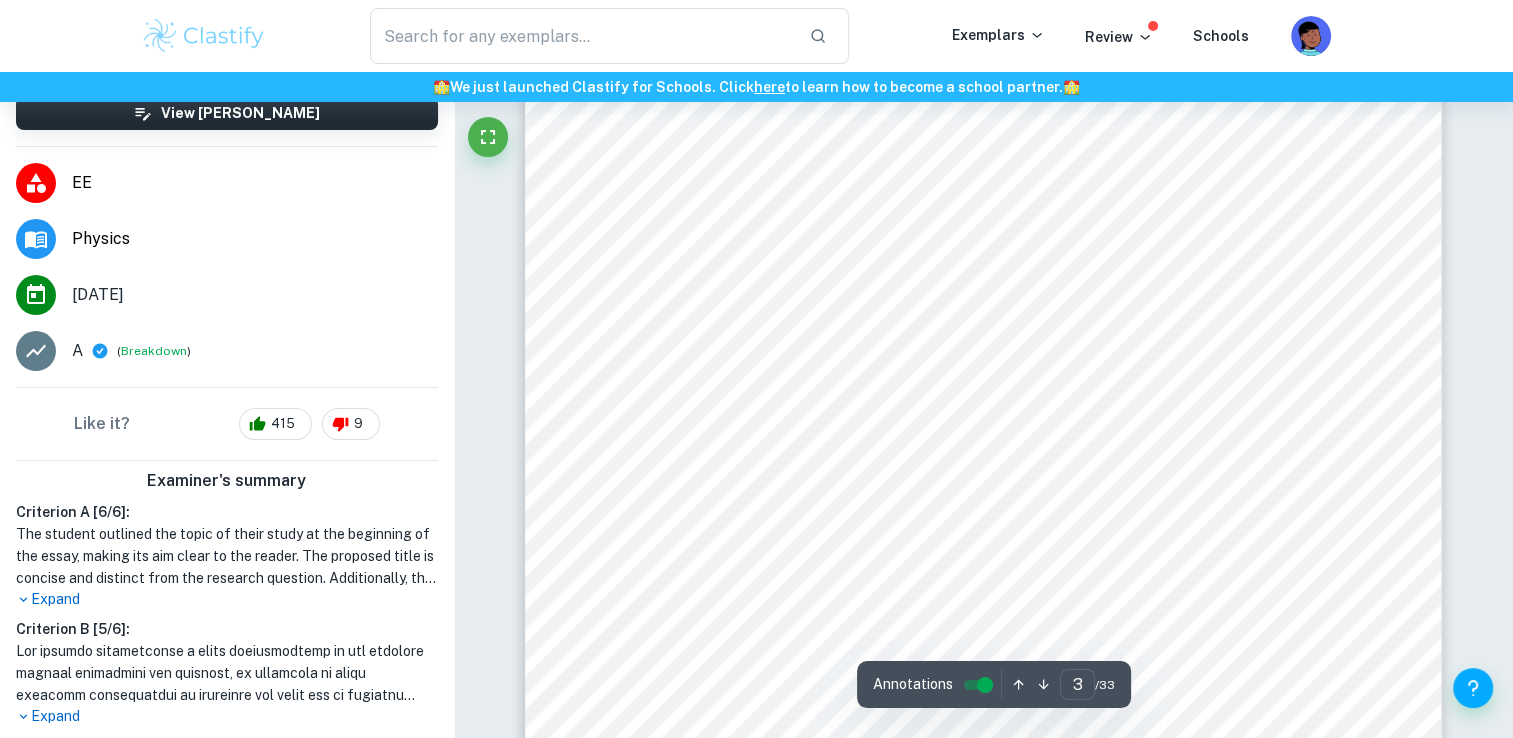 scroll, scrollTop: 2700, scrollLeft: 0, axis: vertical 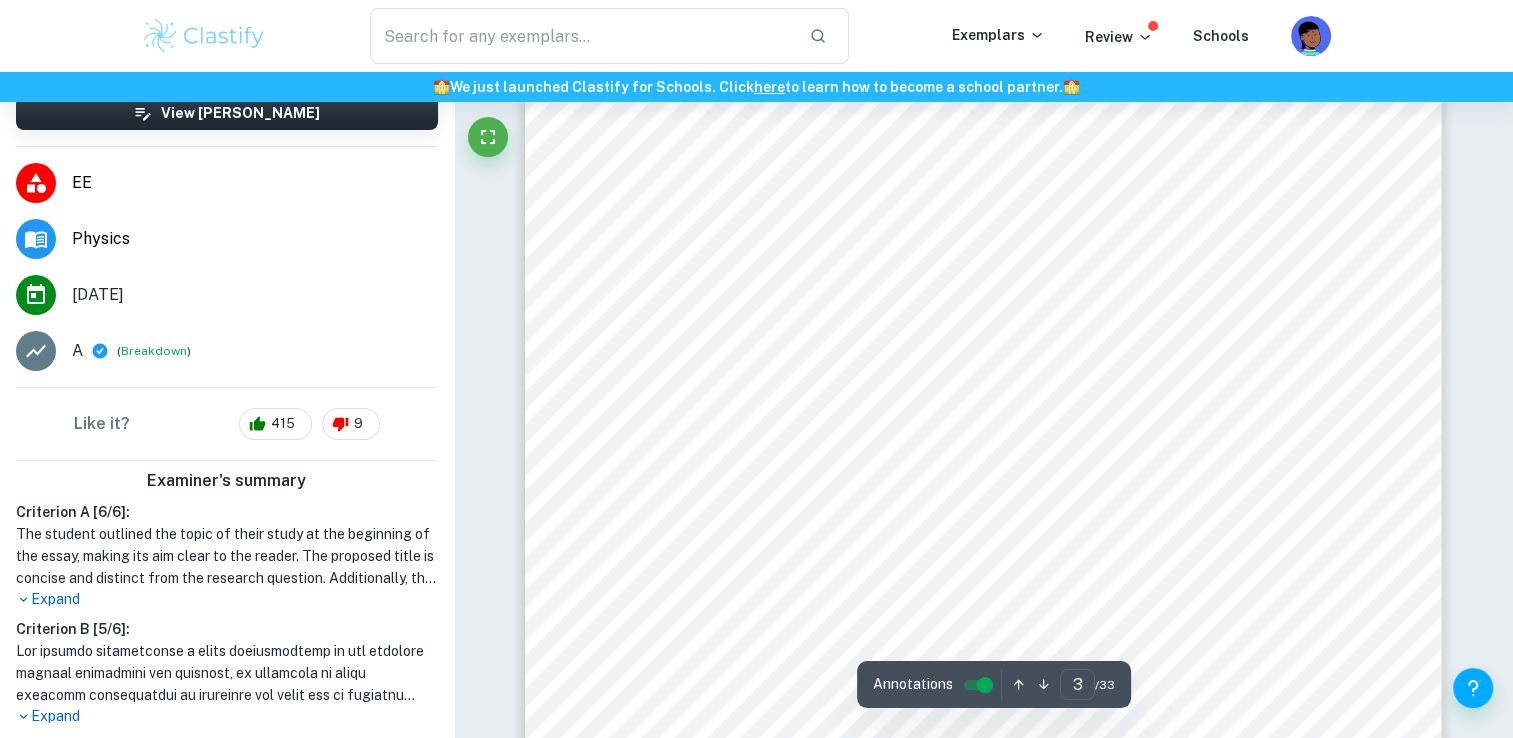 drag, startPoint x: 573, startPoint y: 292, endPoint x: 667, endPoint y: 544, distance: 268.96097 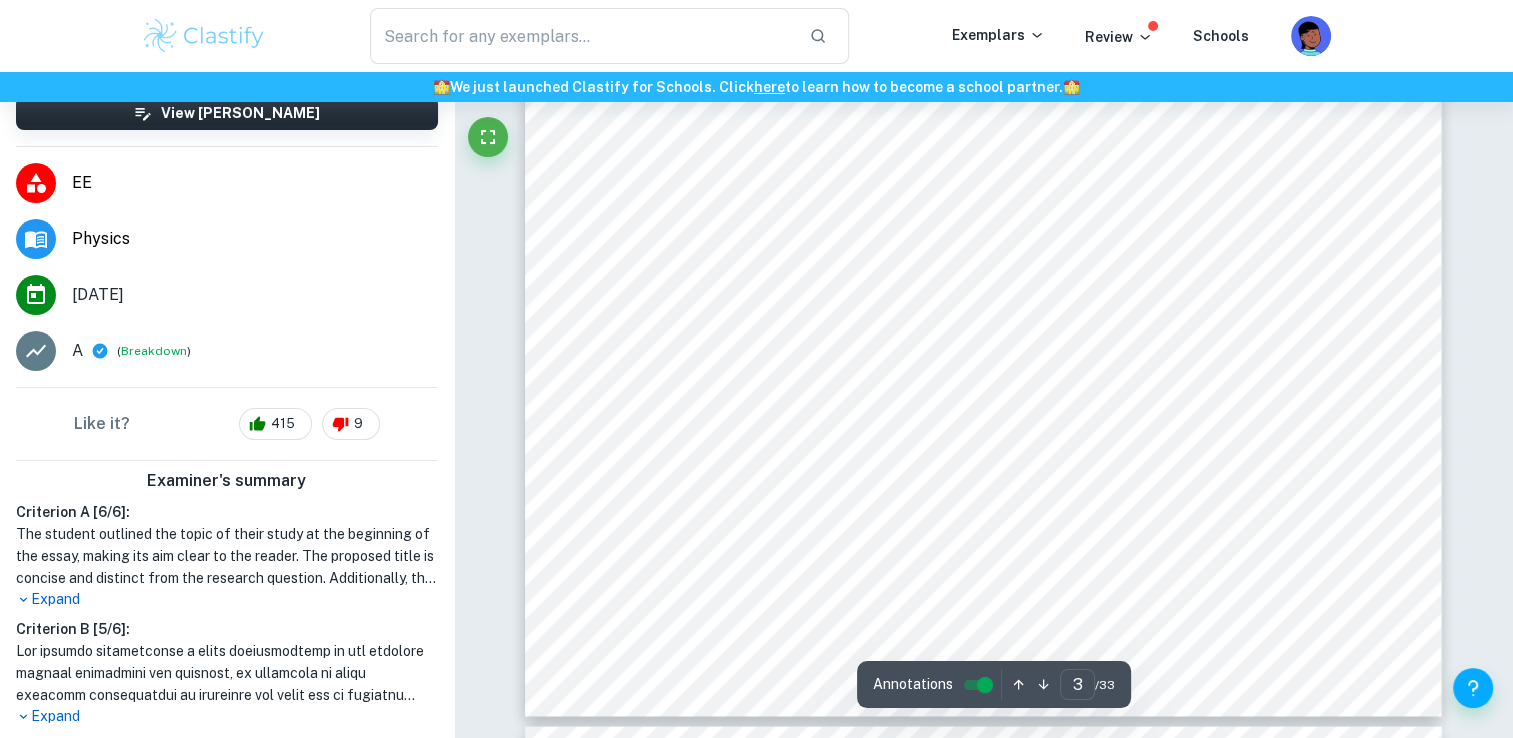 scroll, scrollTop: 3200, scrollLeft: 0, axis: vertical 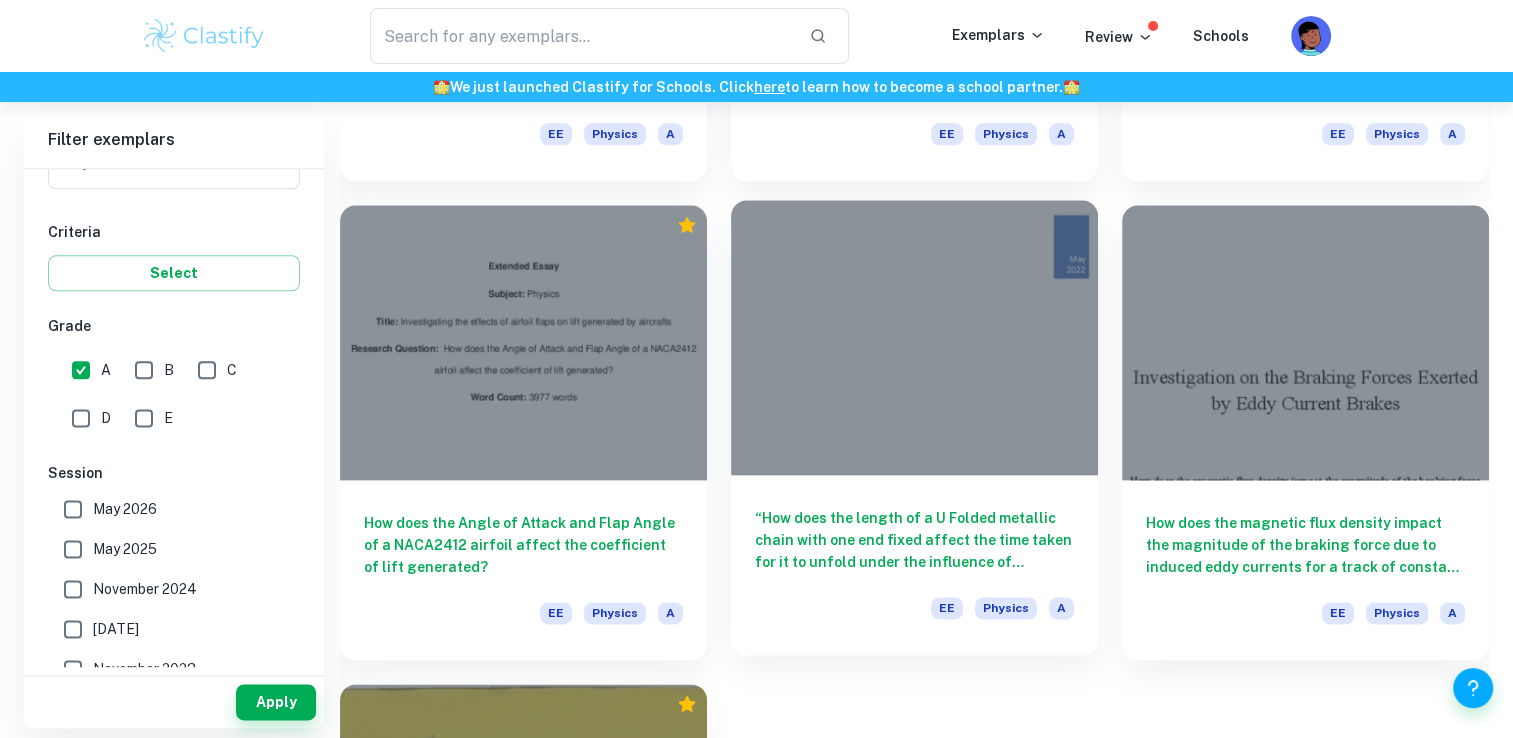 click on "“How does the length of a U Folded metallic chain with one end fixed affect the time taken for it to unfold under the influence of  gravity?”" at bounding box center [914, 540] 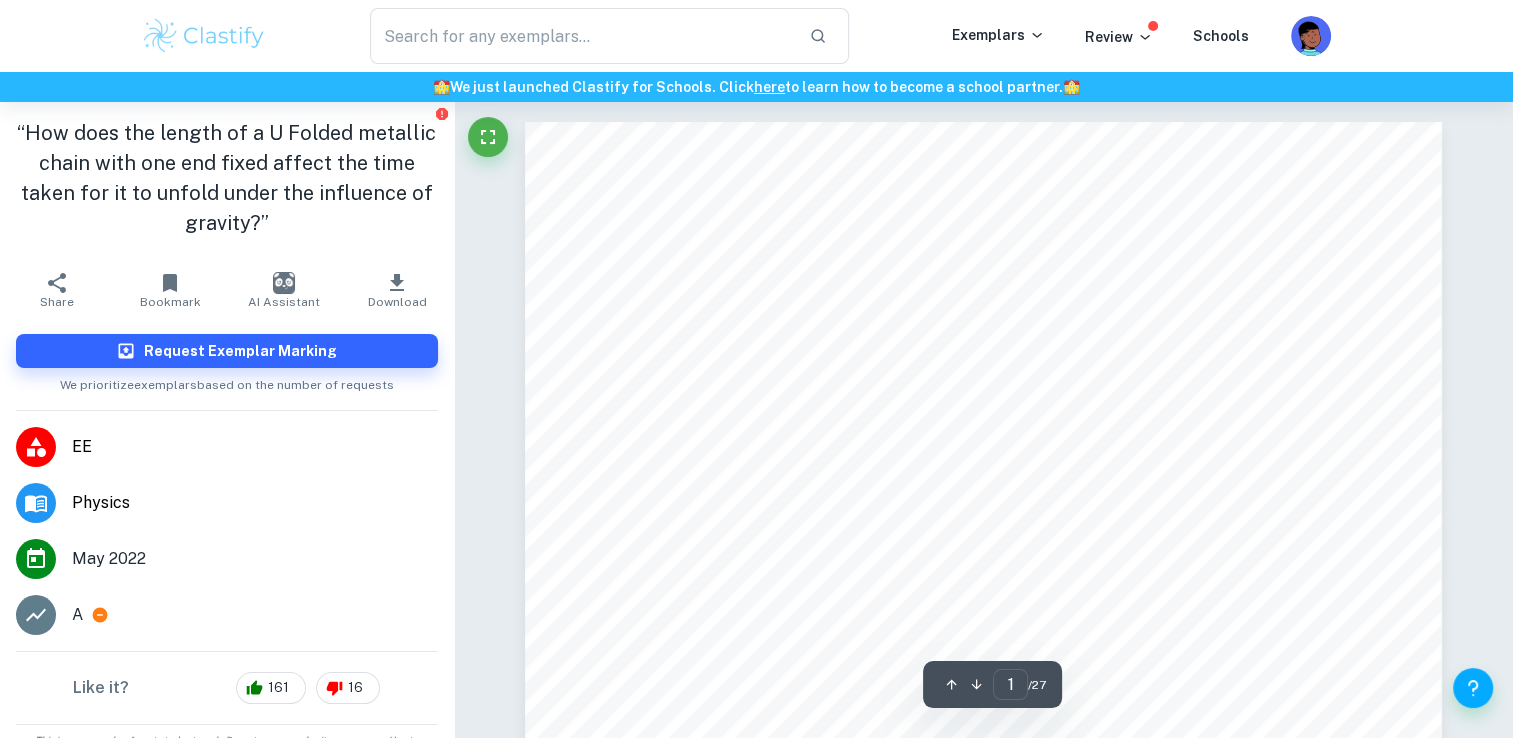 scroll, scrollTop: 32, scrollLeft: 0, axis: vertical 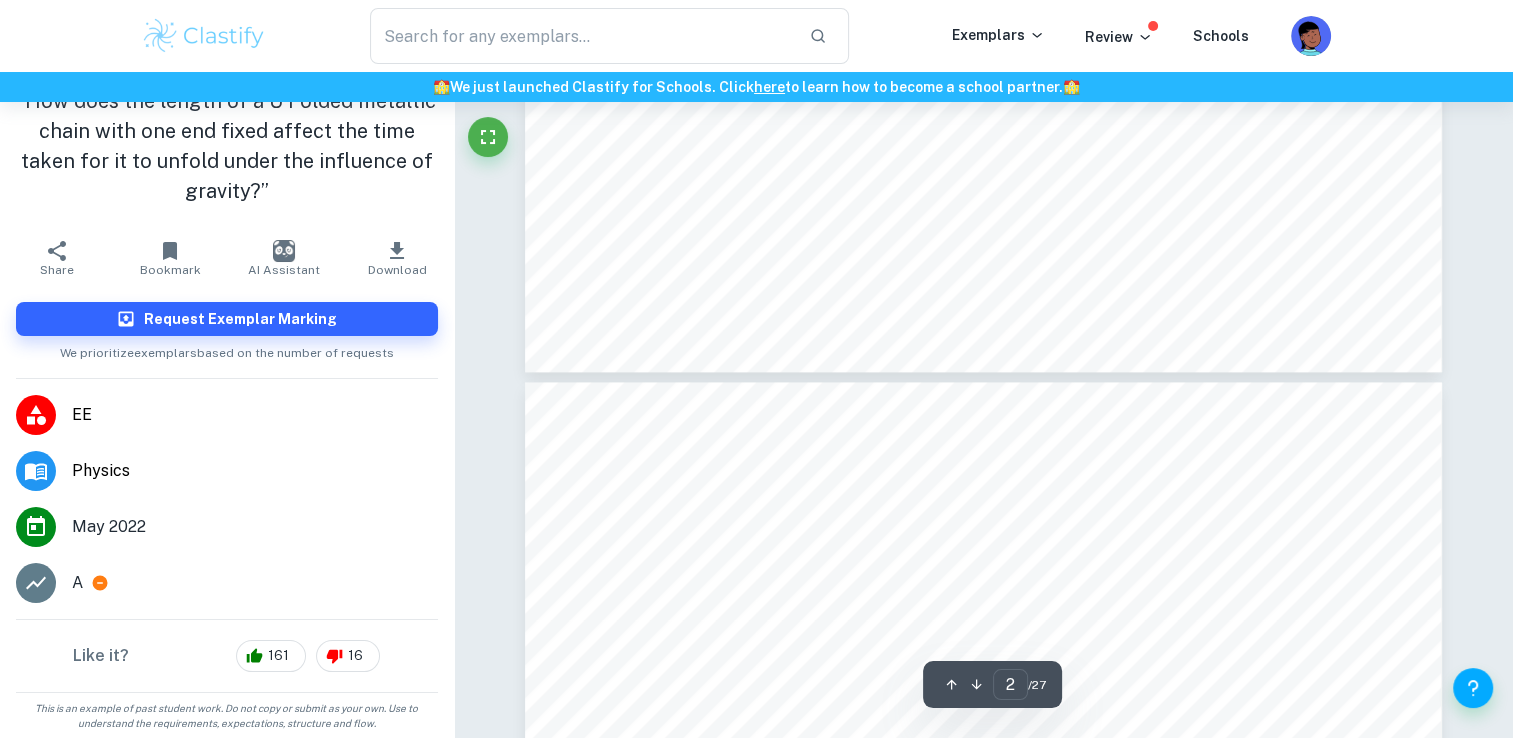 type on "3" 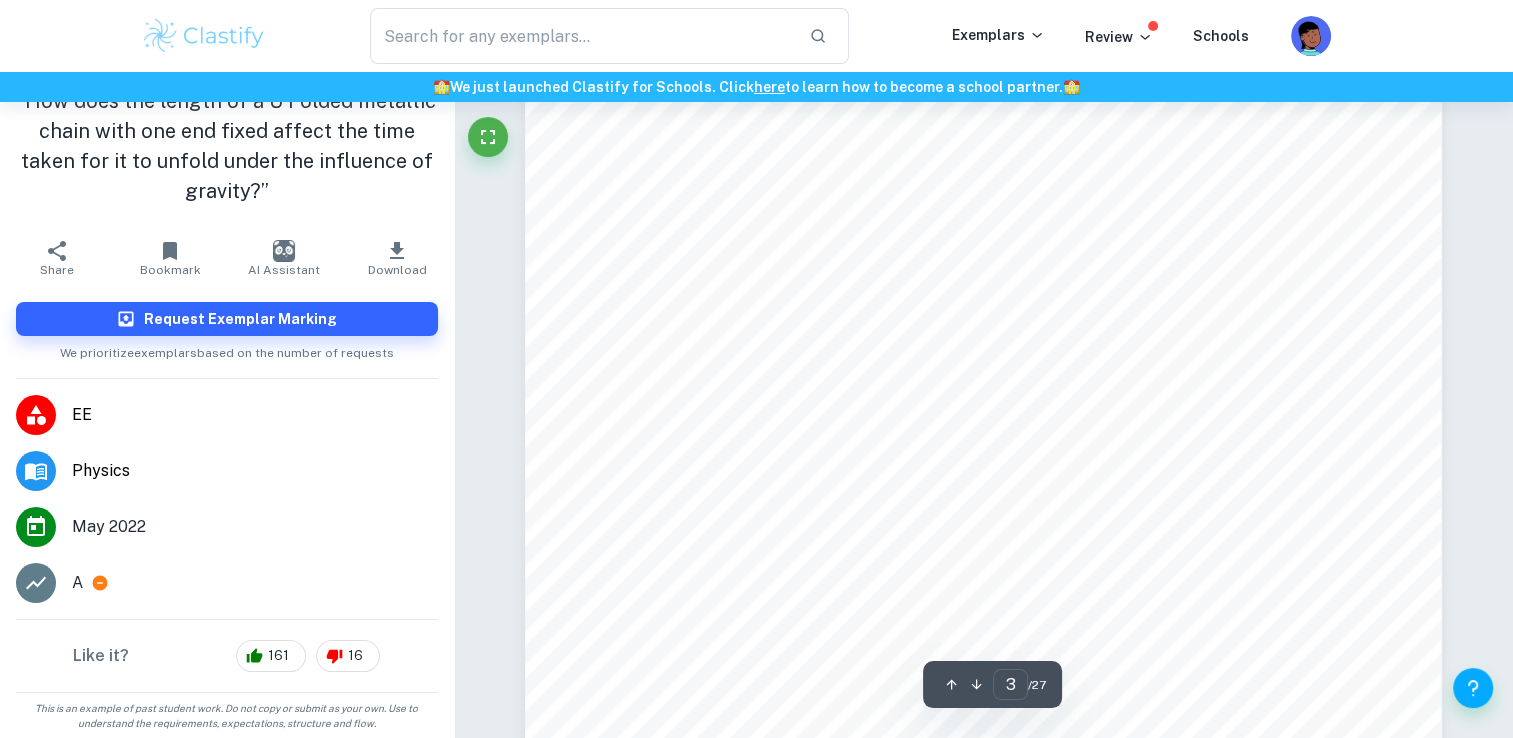 scroll, scrollTop: 3300, scrollLeft: 0, axis: vertical 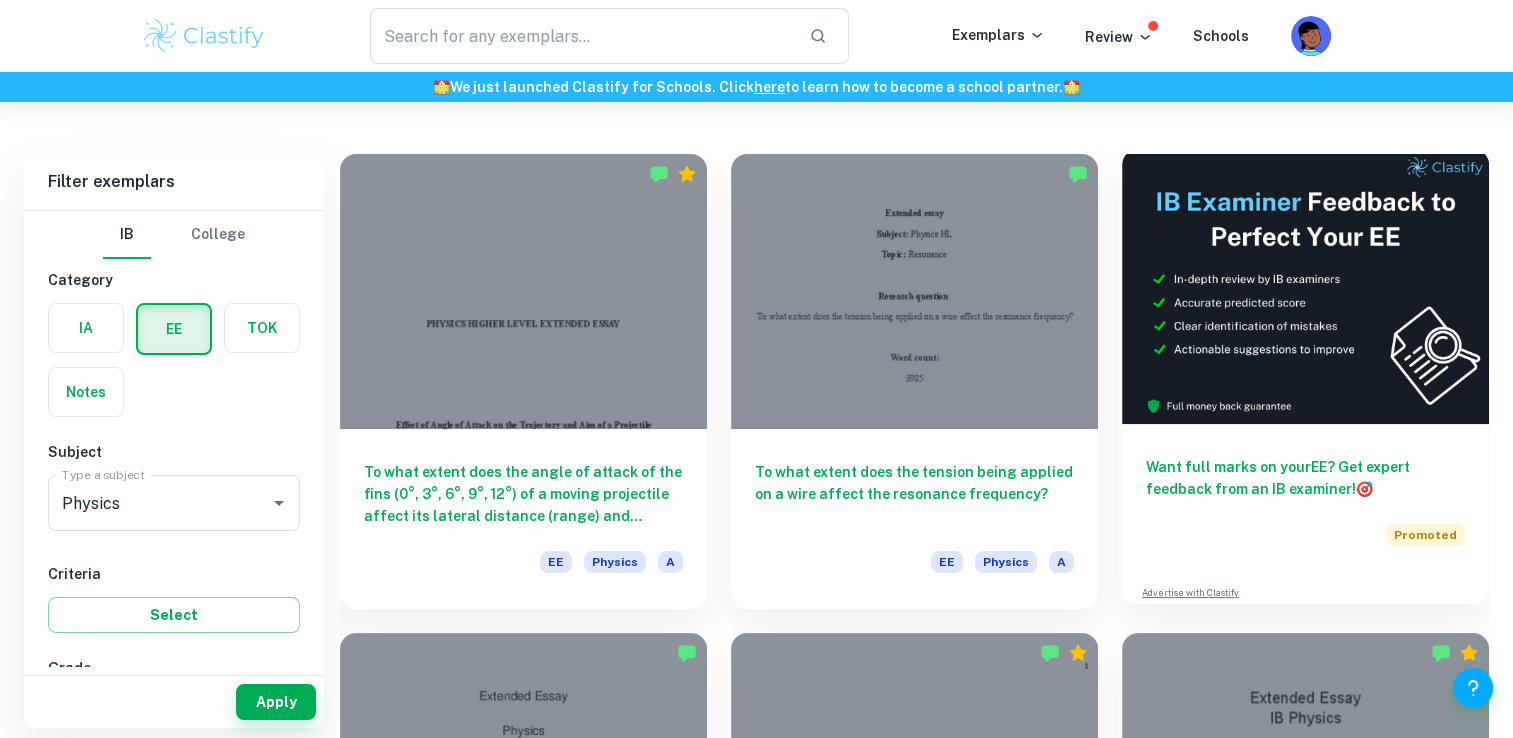 click on "Want full marks on your  EE ? Get expert feedback from an IB examiner!  🎯" at bounding box center [1305, 478] 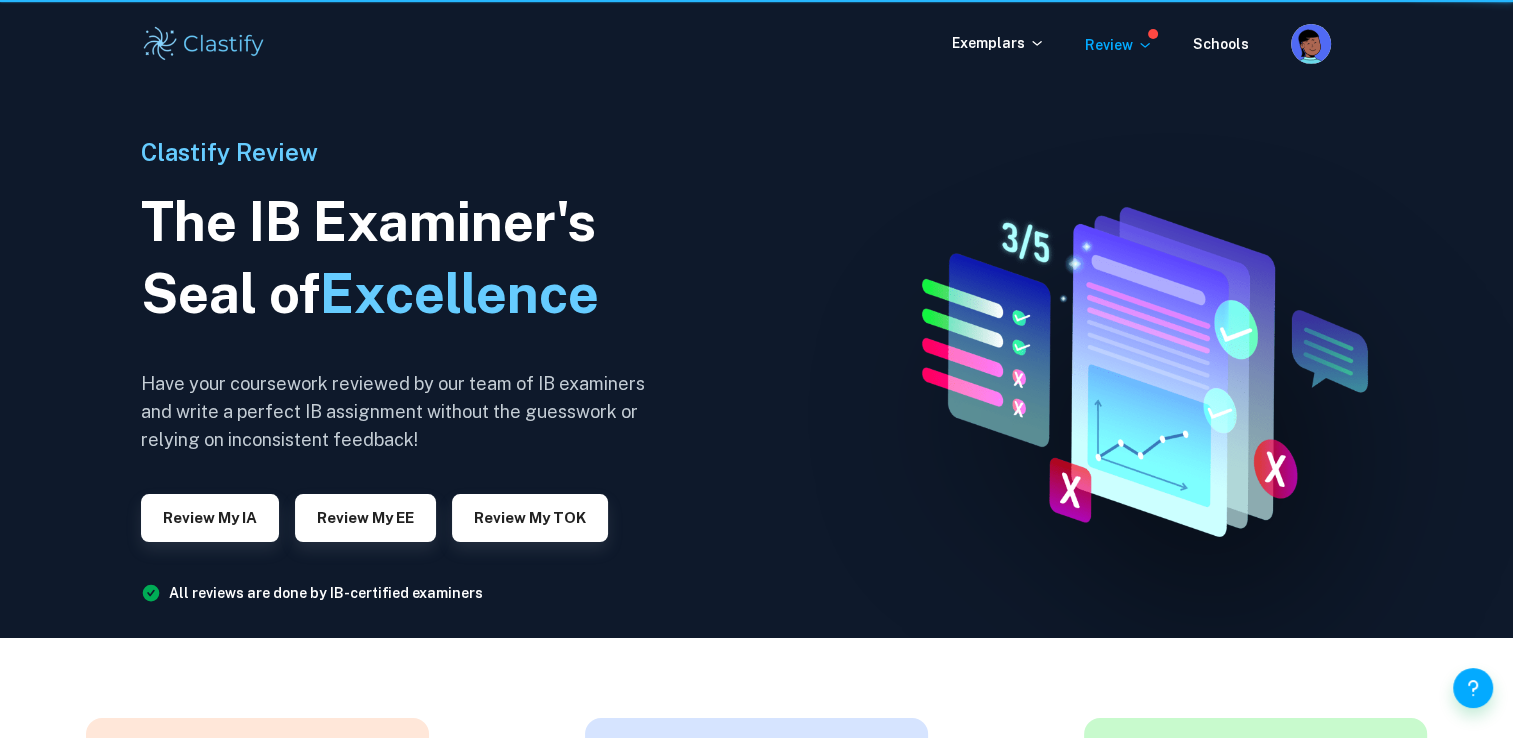 scroll, scrollTop: 0, scrollLeft: 0, axis: both 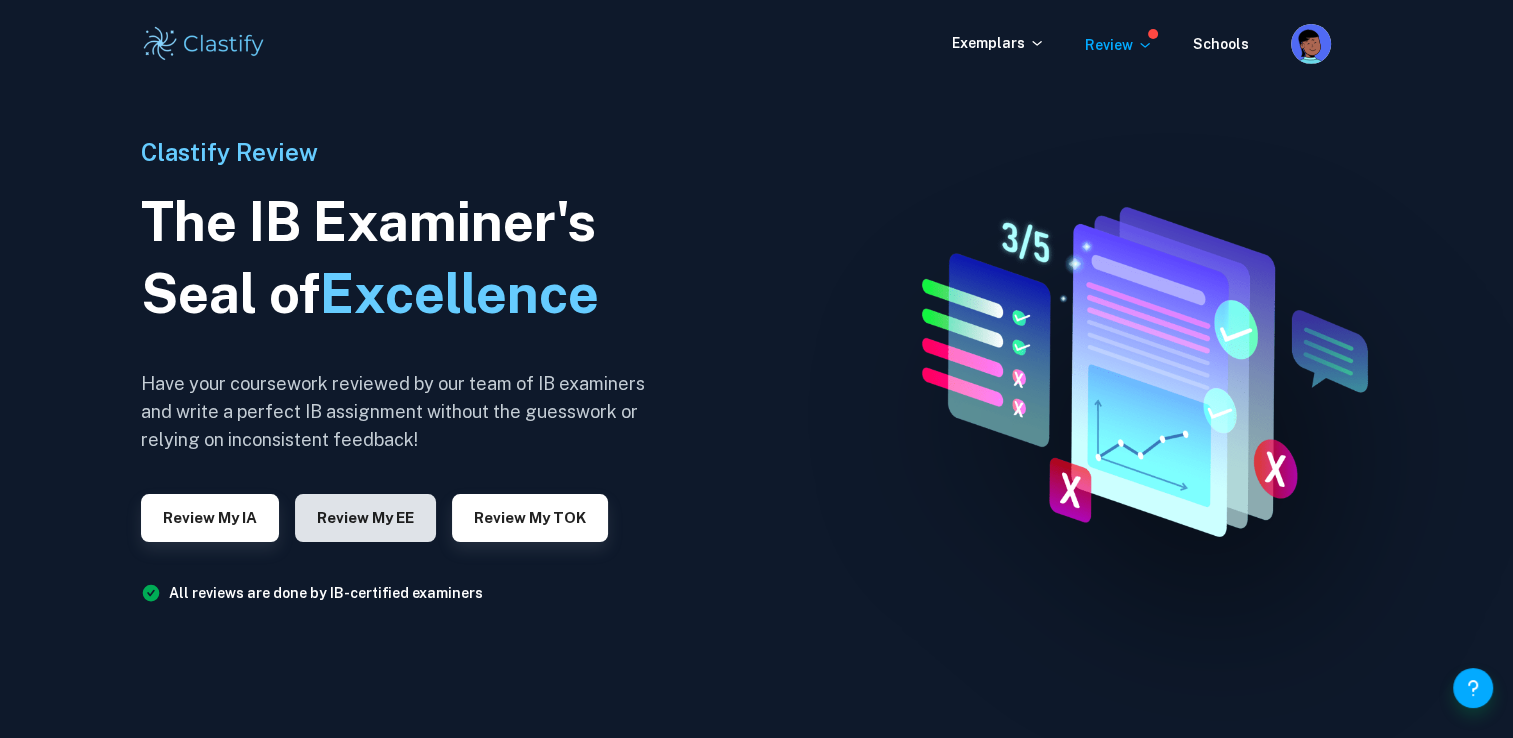 click on "Review my EE" at bounding box center (365, 518) 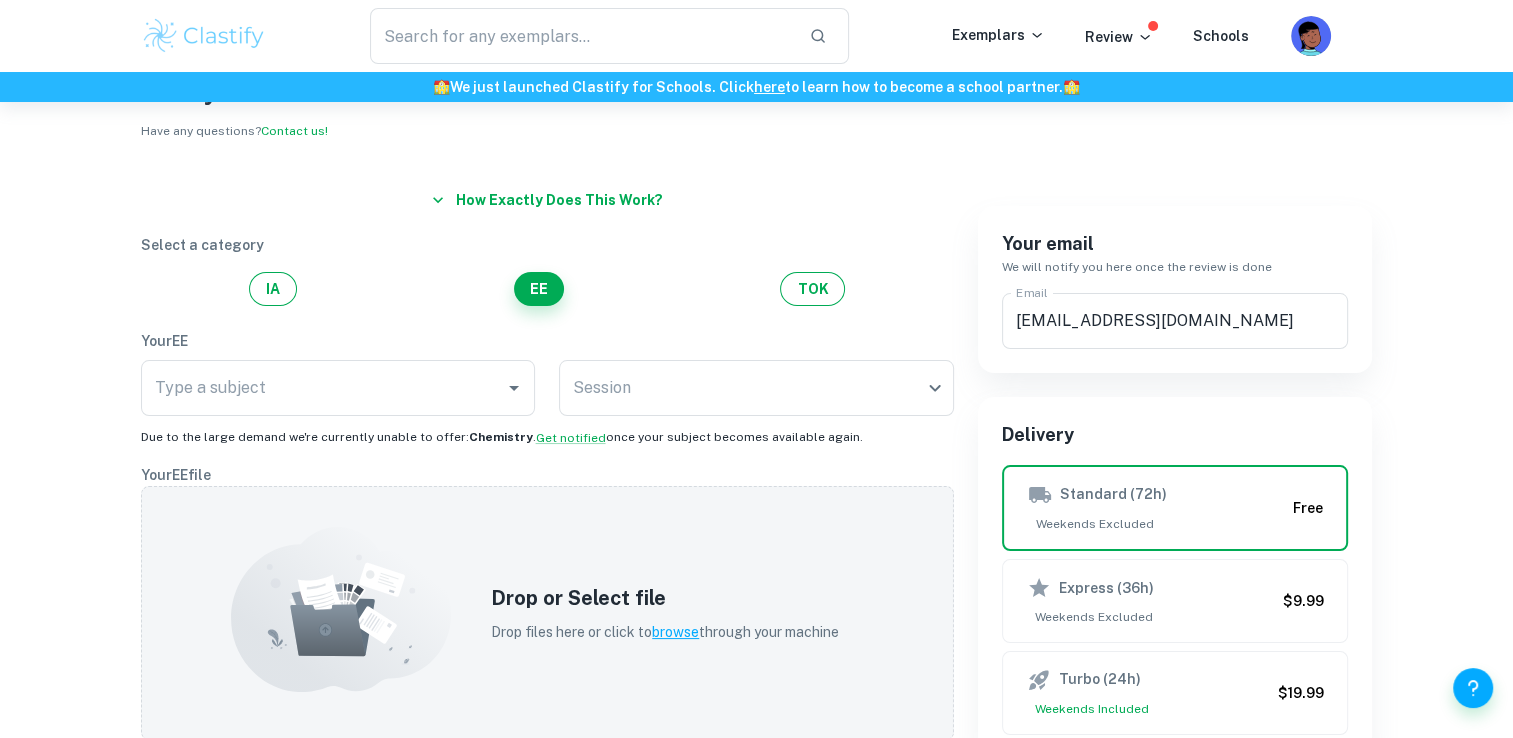 scroll, scrollTop: 0, scrollLeft: 0, axis: both 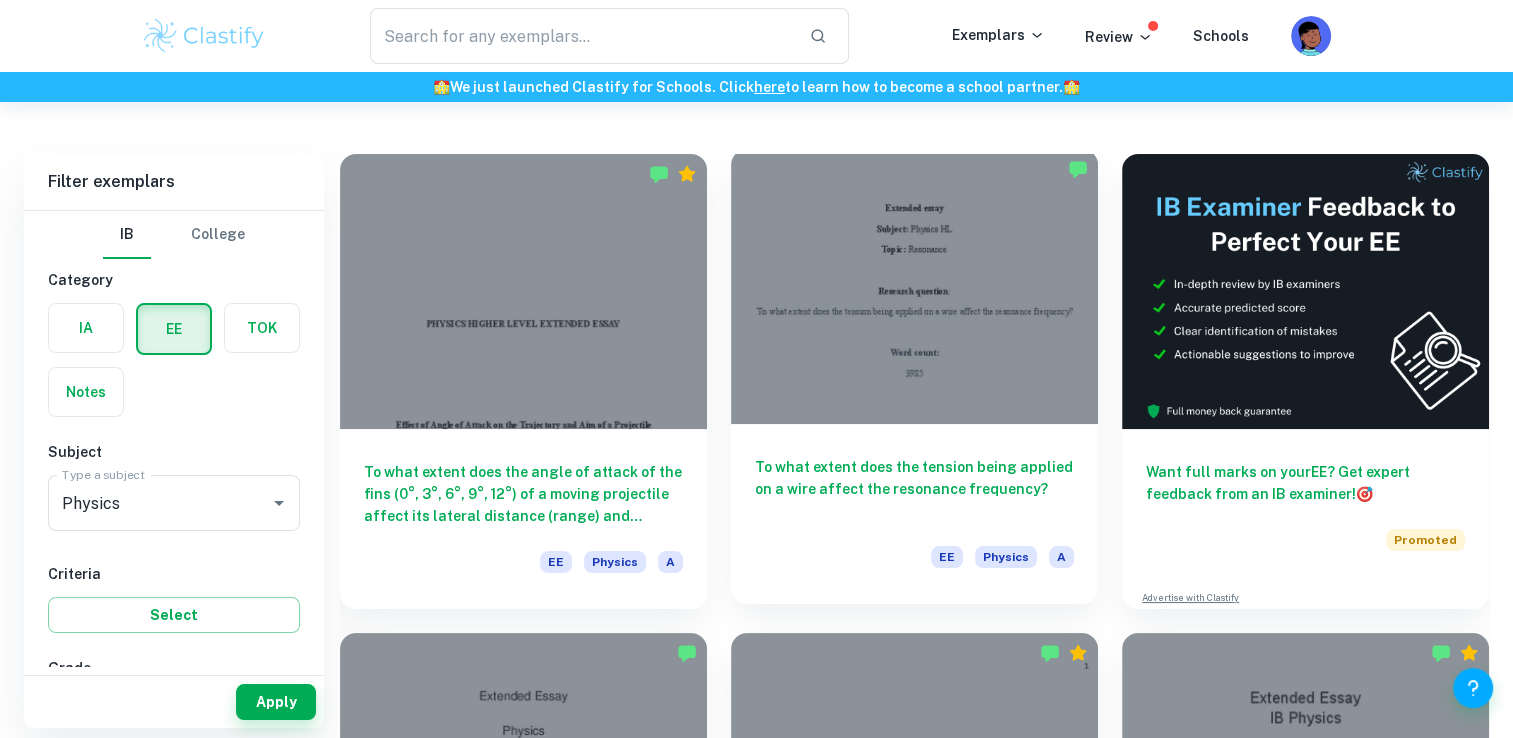 click on "To what extent does the tension being applied on a wire affect the resonance frequency?" at bounding box center [914, 489] 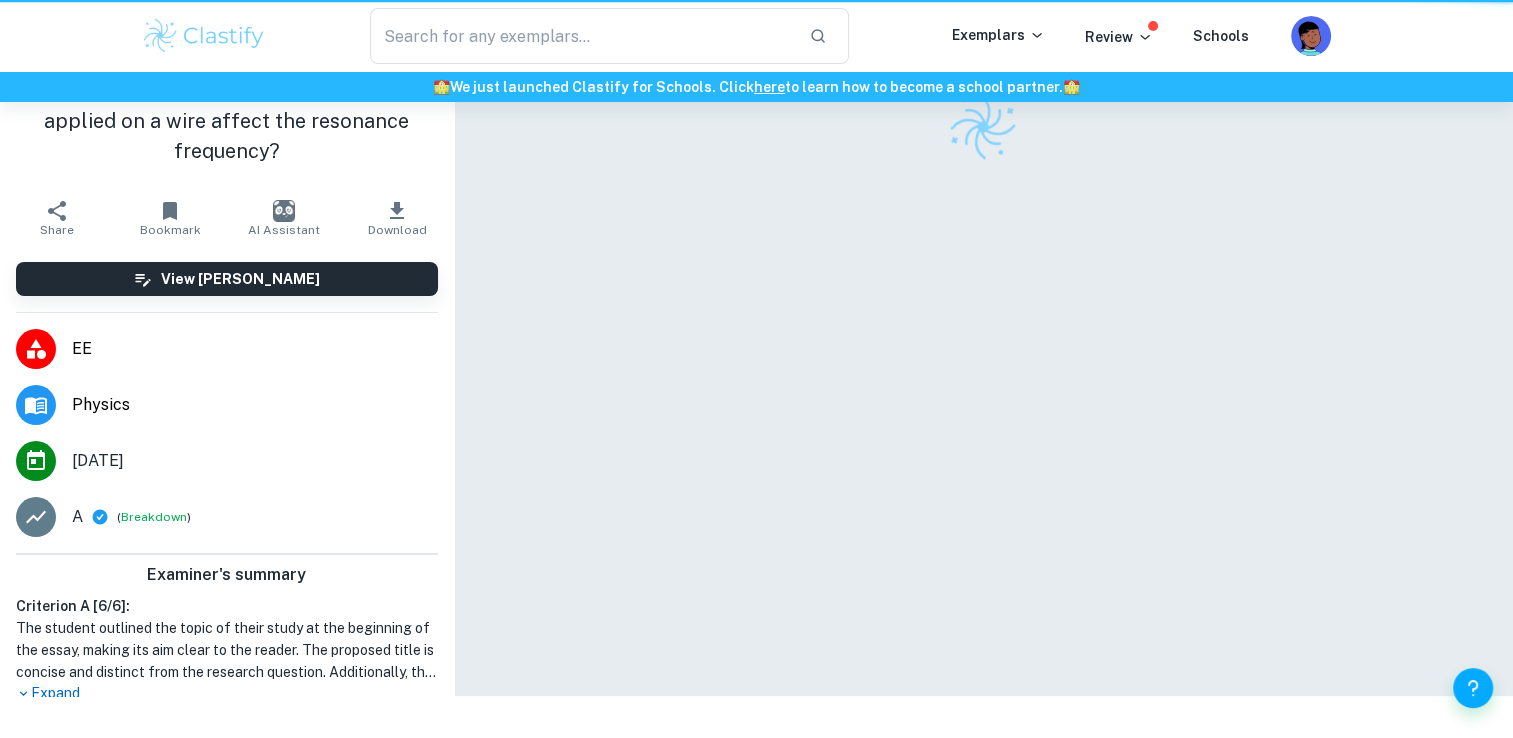 scroll, scrollTop: 0, scrollLeft: 0, axis: both 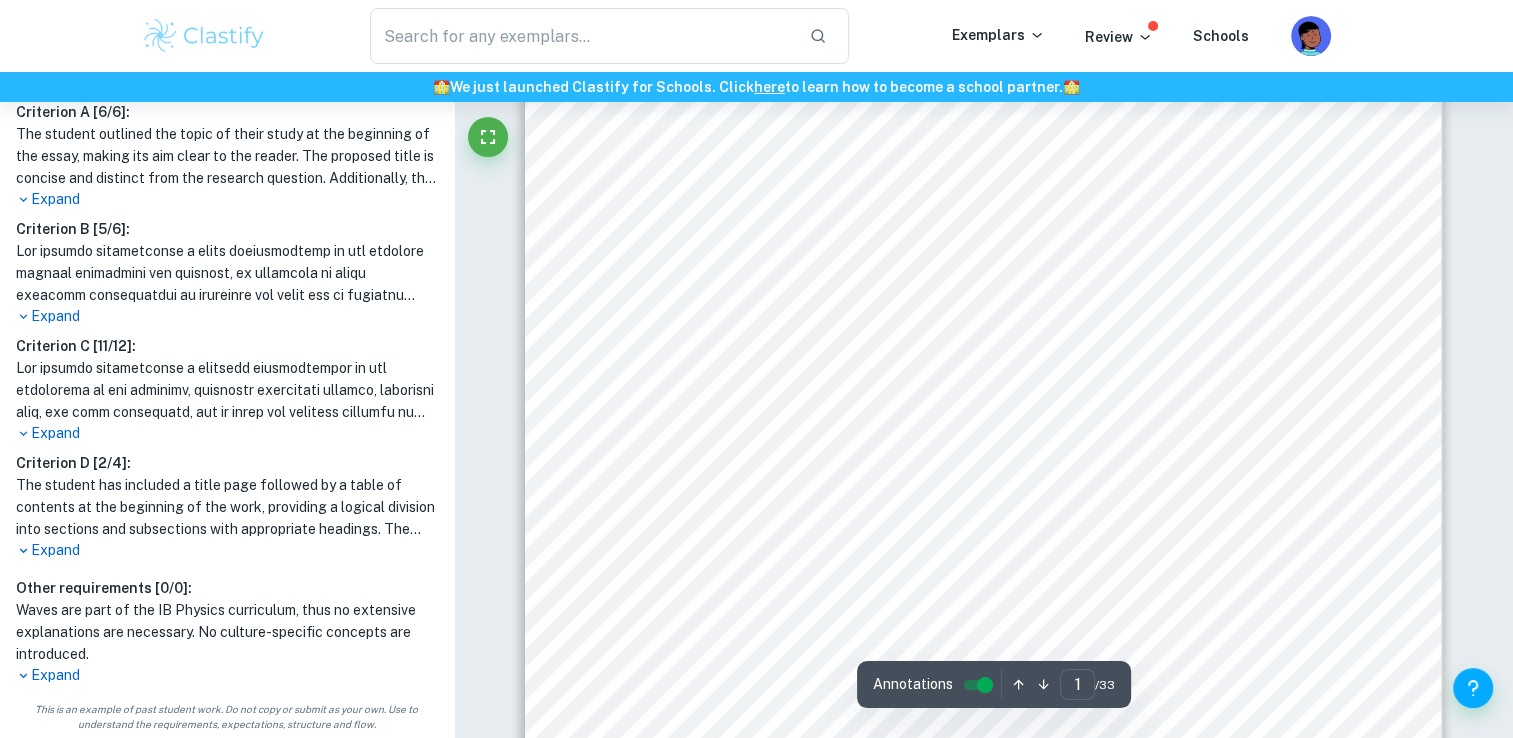 click on "To what extent does the tension being applied on a wire affect the resonance frequency?" at bounding box center (973, 348) 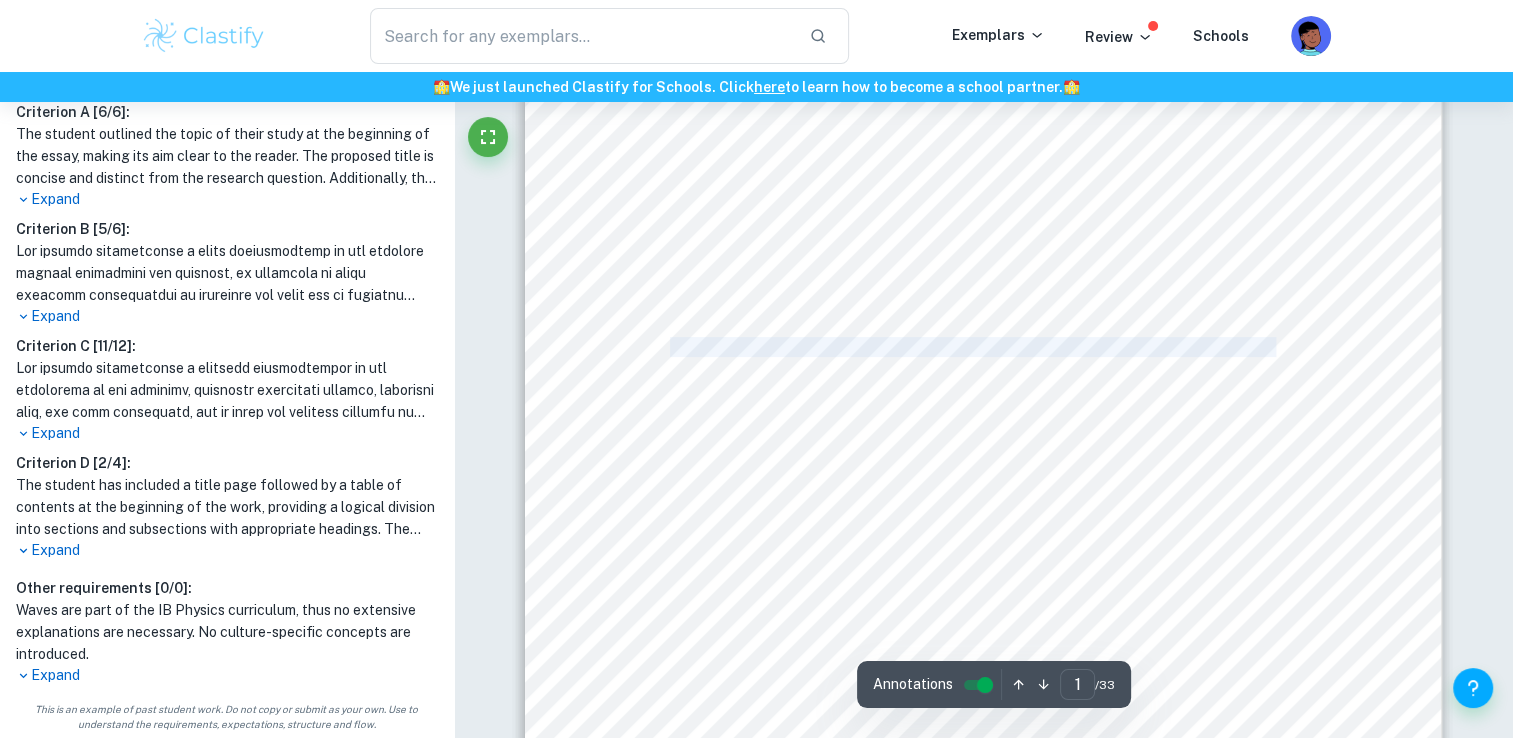 drag, startPoint x: 1300, startPoint y: 350, endPoint x: 671, endPoint y: 342, distance: 629.05084 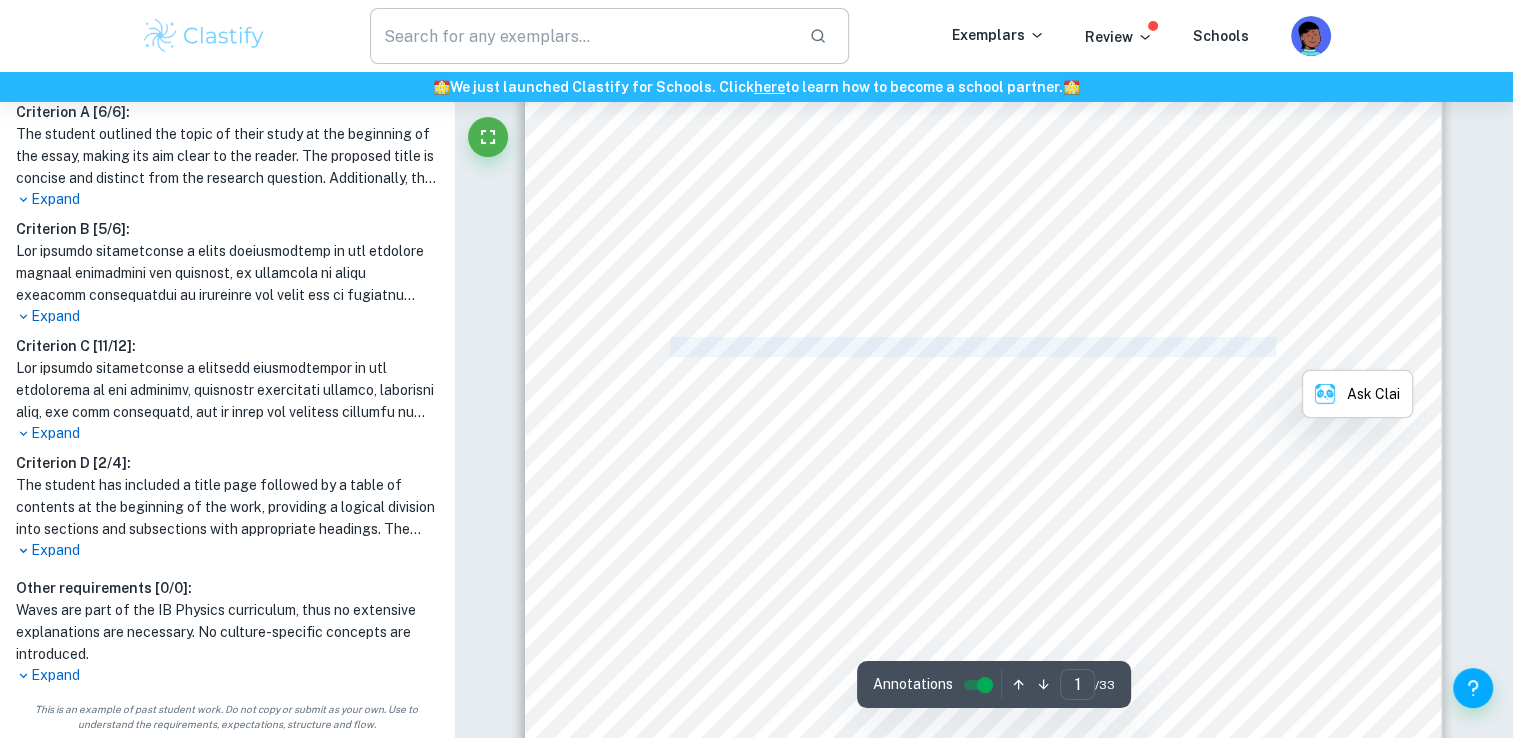 copy on "To what extent does the tension being applied on a wire affect the resonance frequency?" 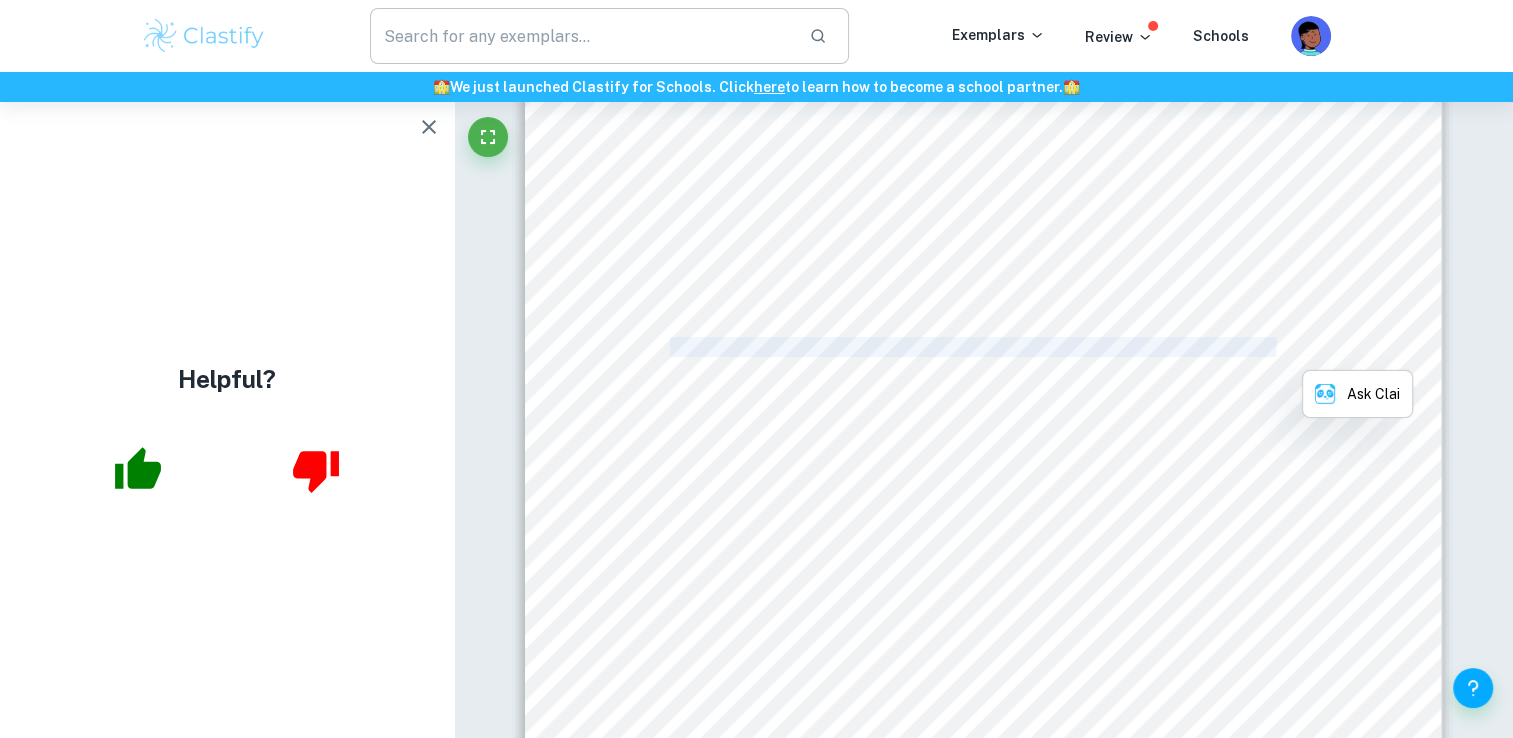 scroll, scrollTop: 0, scrollLeft: 0, axis: both 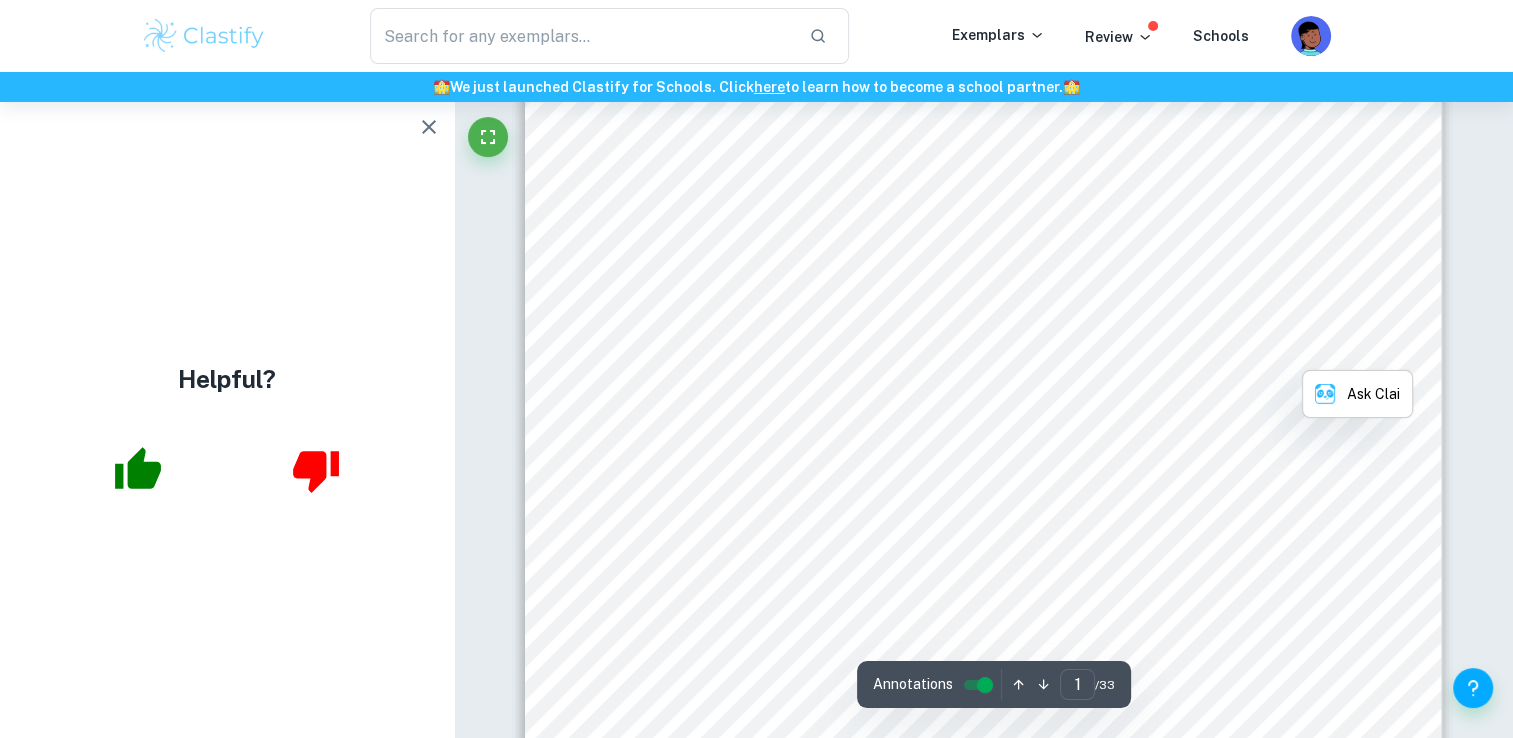 click on "Extended essay Subject:   Physics HL Topic:   Resonance Research question : To what extent does the tension being applied on a wire affect the resonance frequency? Word count: 3985" at bounding box center [983, 615] 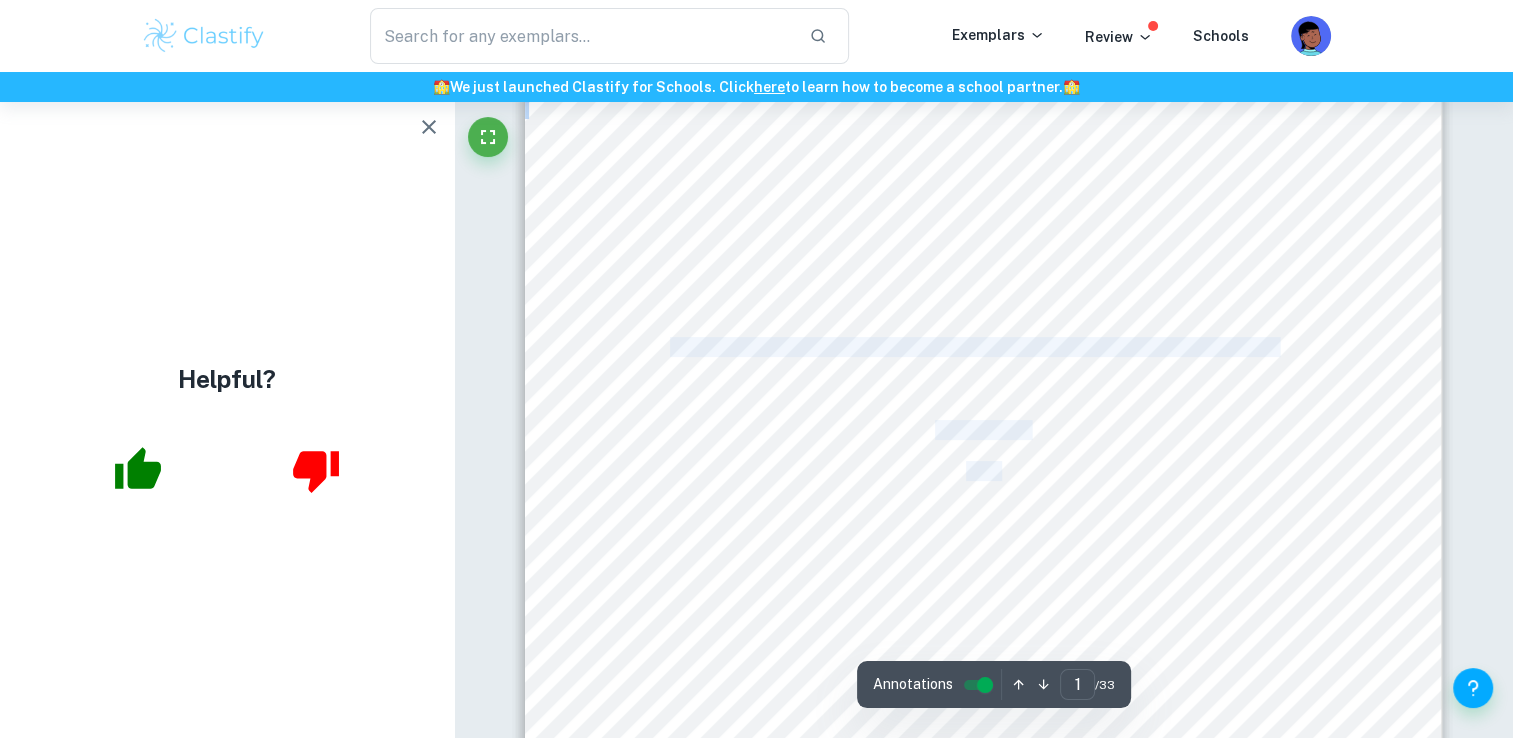 drag, startPoint x: 669, startPoint y: 346, endPoint x: 1303, endPoint y: 338, distance: 634.0505 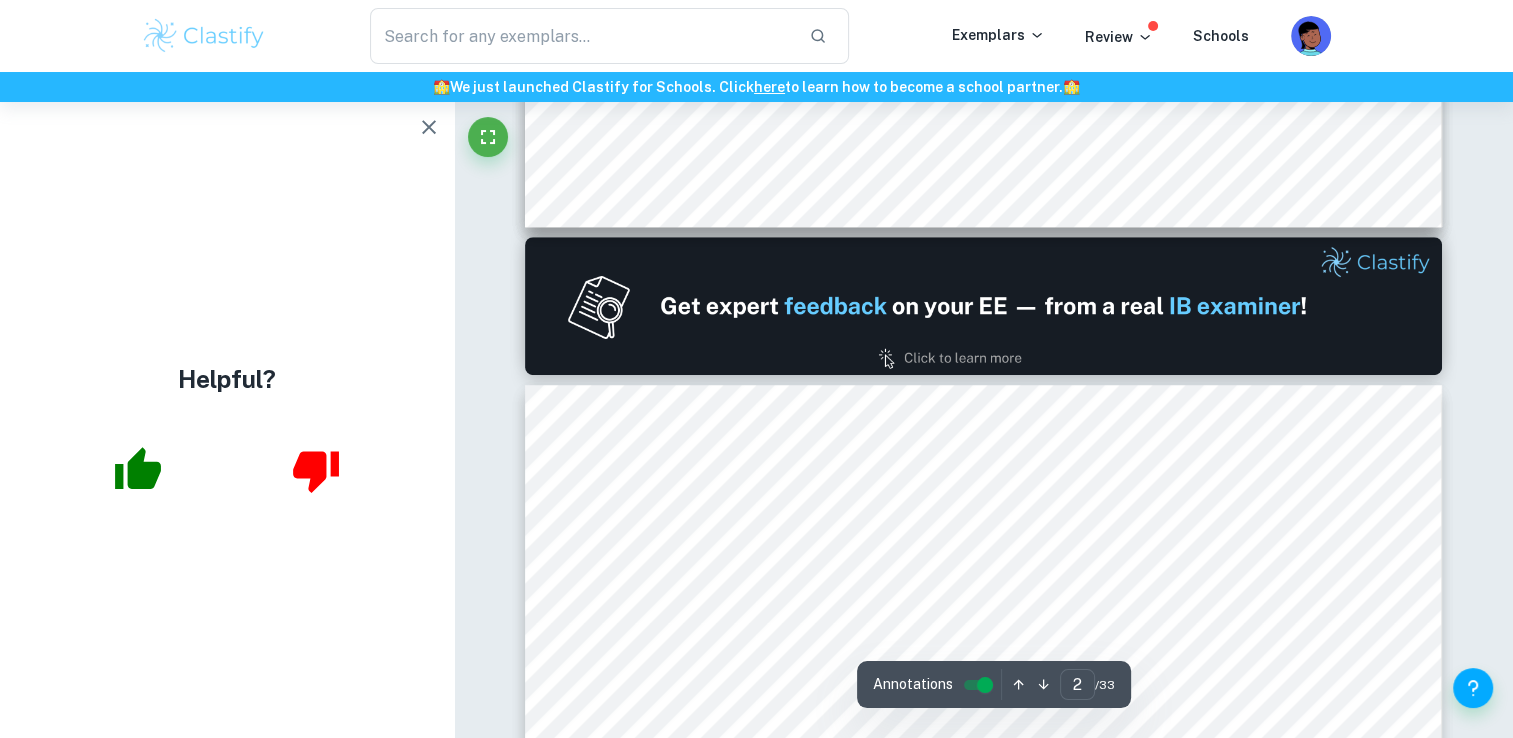type on "1" 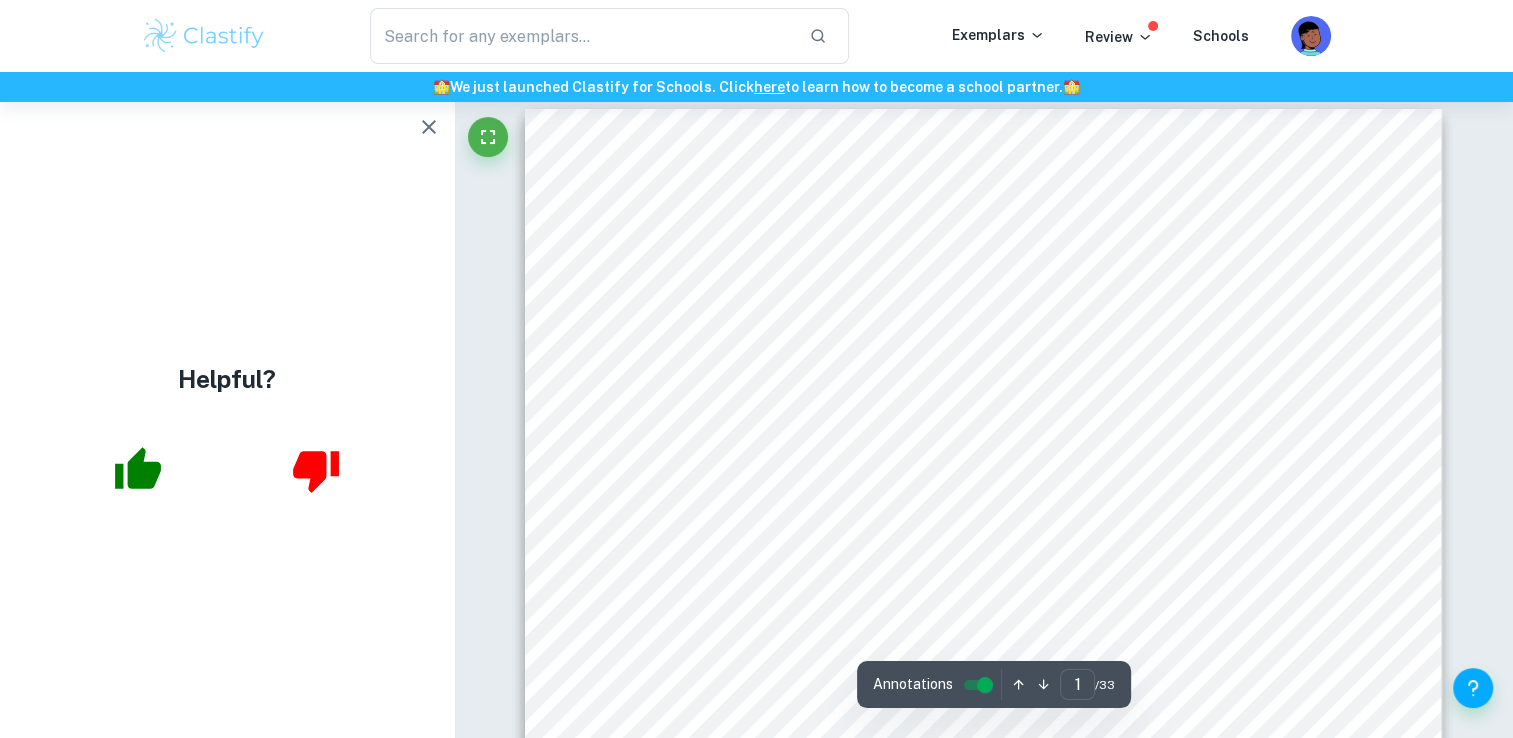 scroll, scrollTop: 0, scrollLeft: 0, axis: both 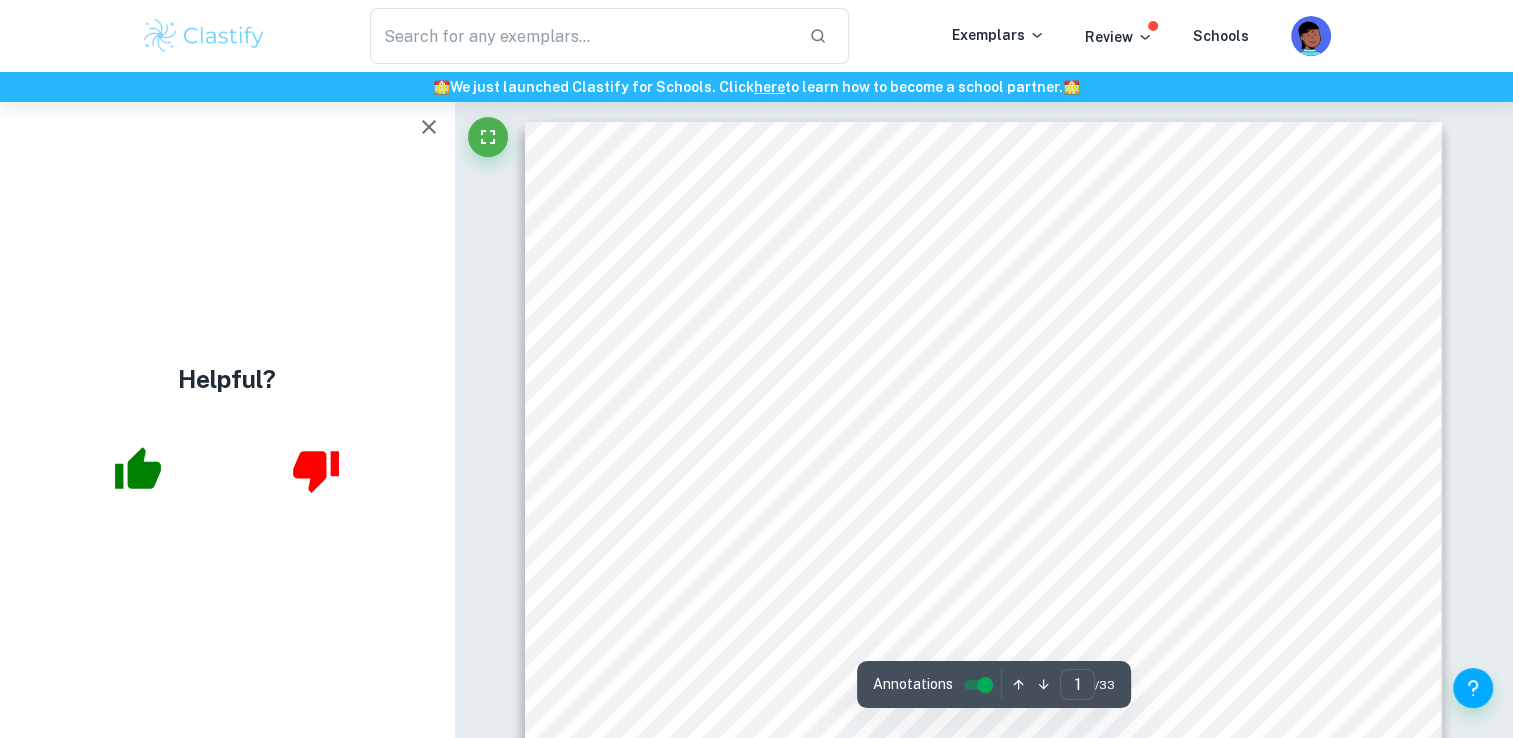 click on "Extended essay Subject:   Physics HL Topic:   Resonance Research question : To what extent does the tension being applied on a wire affect the resonance frequency? Word count: 3985" at bounding box center (983, 715) 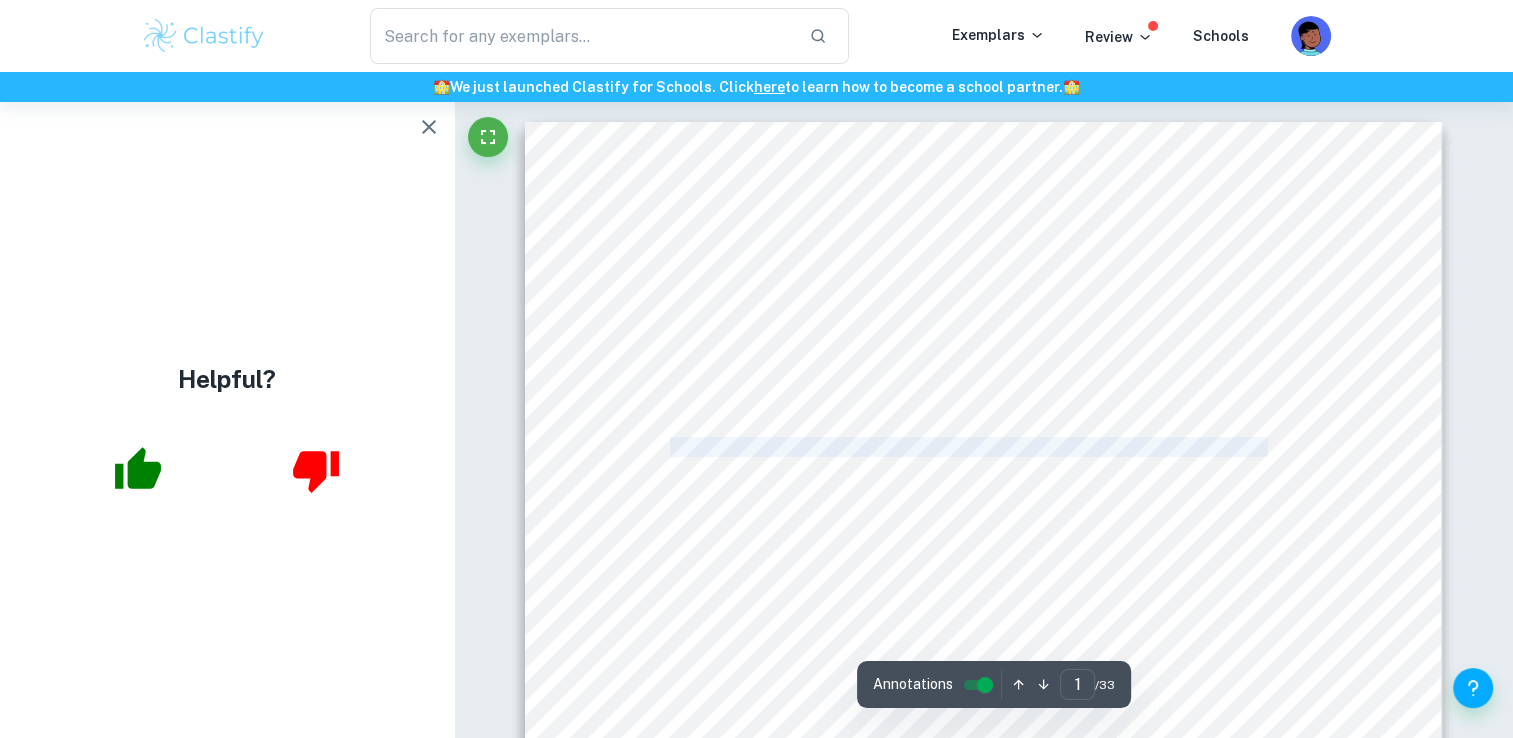 drag, startPoint x: 1297, startPoint y: 447, endPoint x: 670, endPoint y: 450, distance: 627.0072 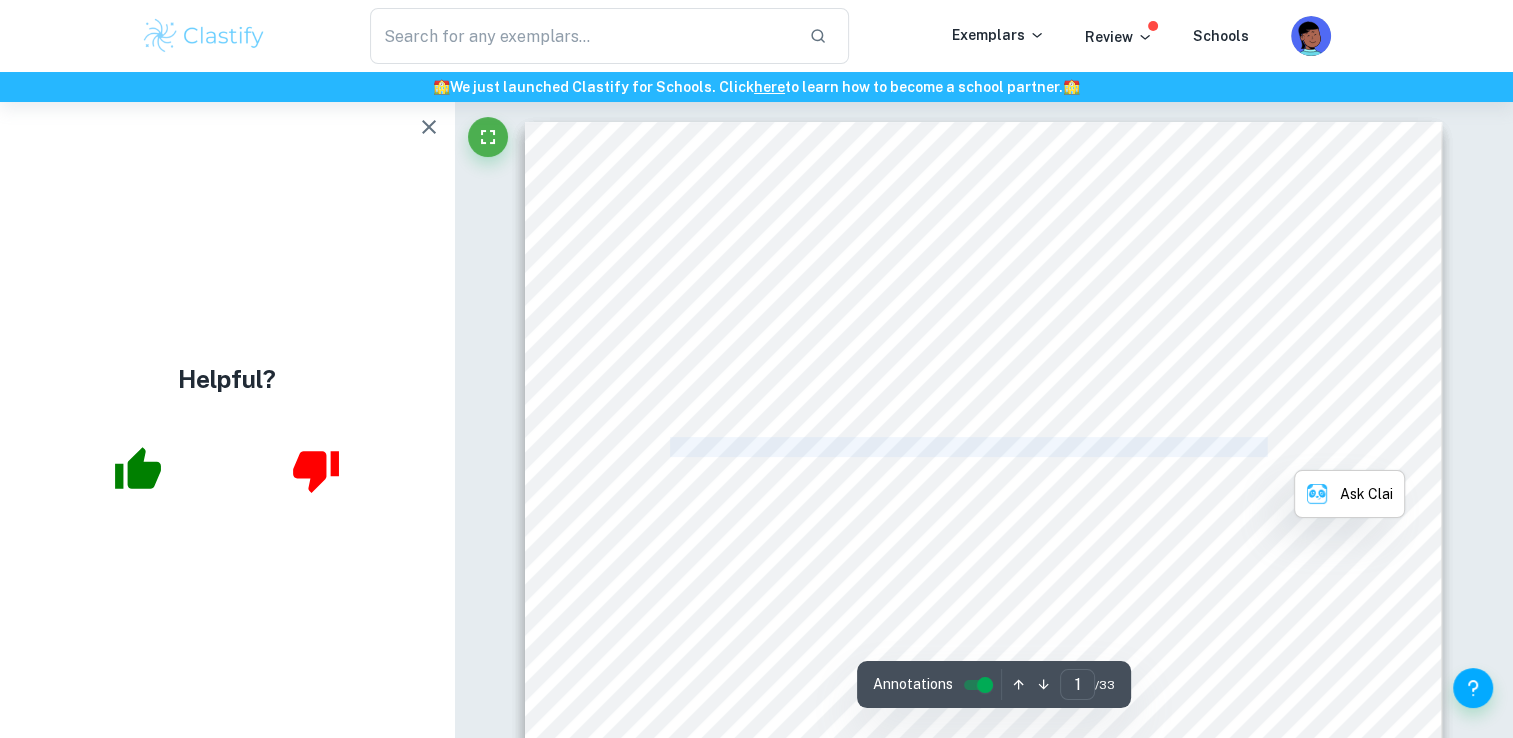 copy on "To what extent does the tension being applied on a wire affect the resonance frequency" 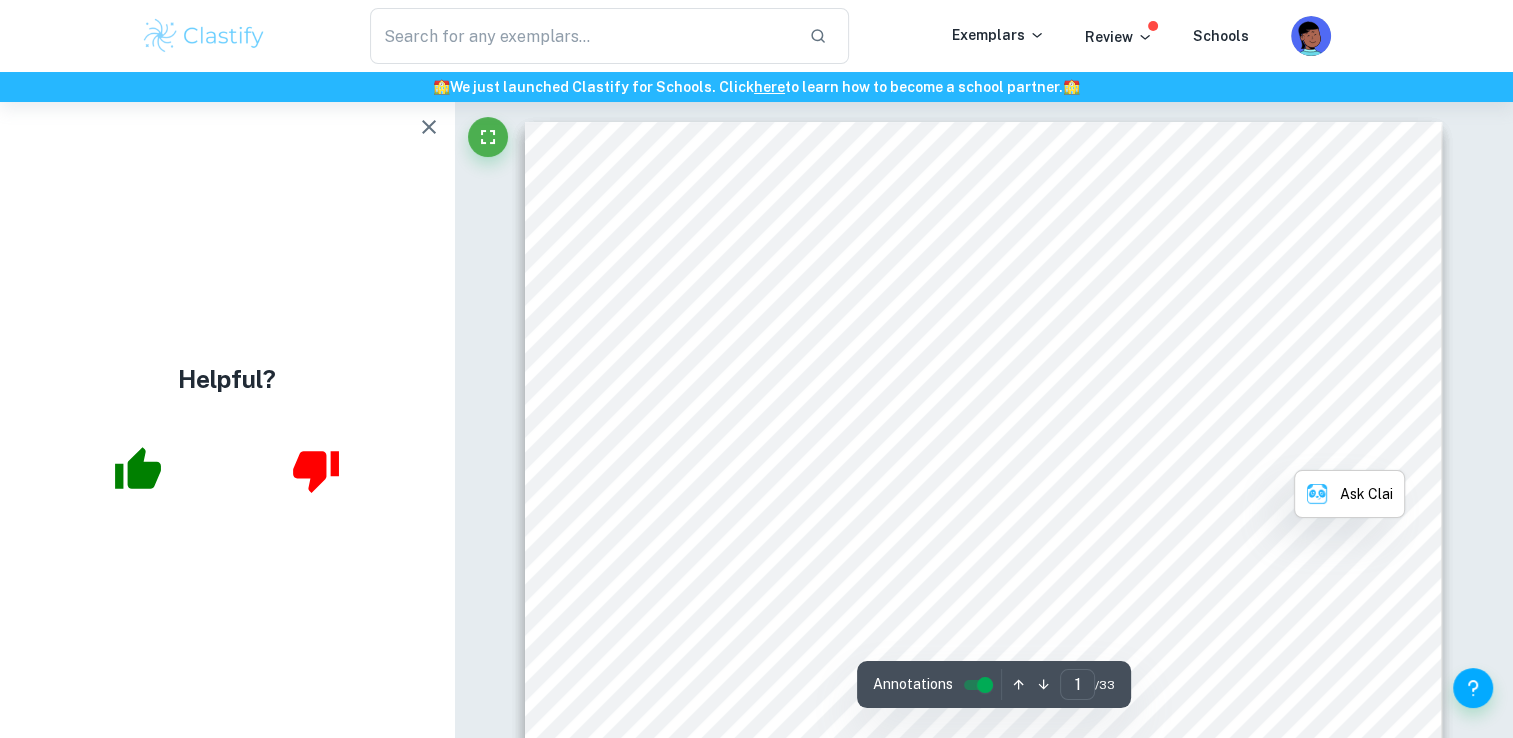 click on "Extended essay Subject:   Physics HL Topic:   Resonance Research question : To what extent does the tension being applied on a wire affect the resonance frequency? Word count: 3985" at bounding box center (983, 715) 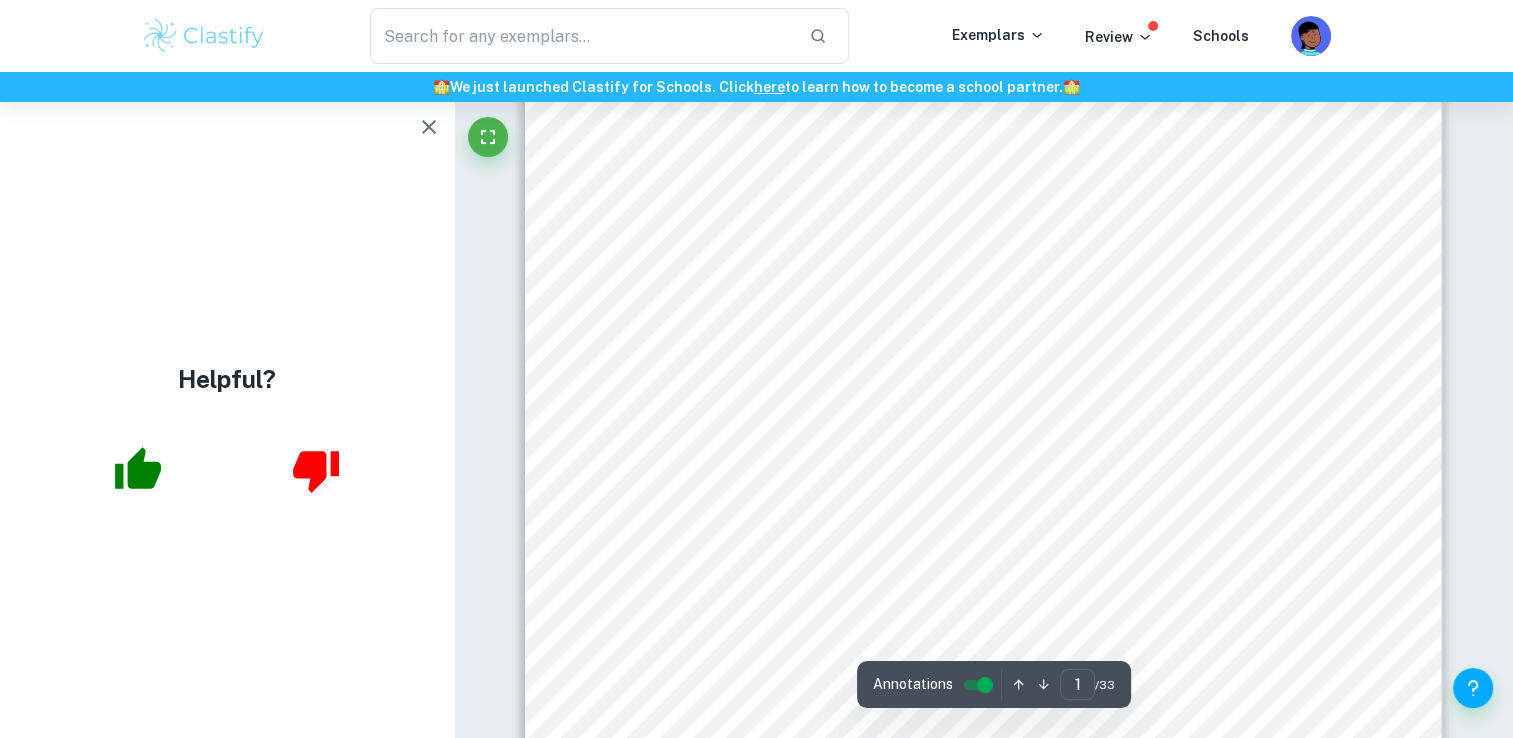 scroll, scrollTop: 0, scrollLeft: 0, axis: both 